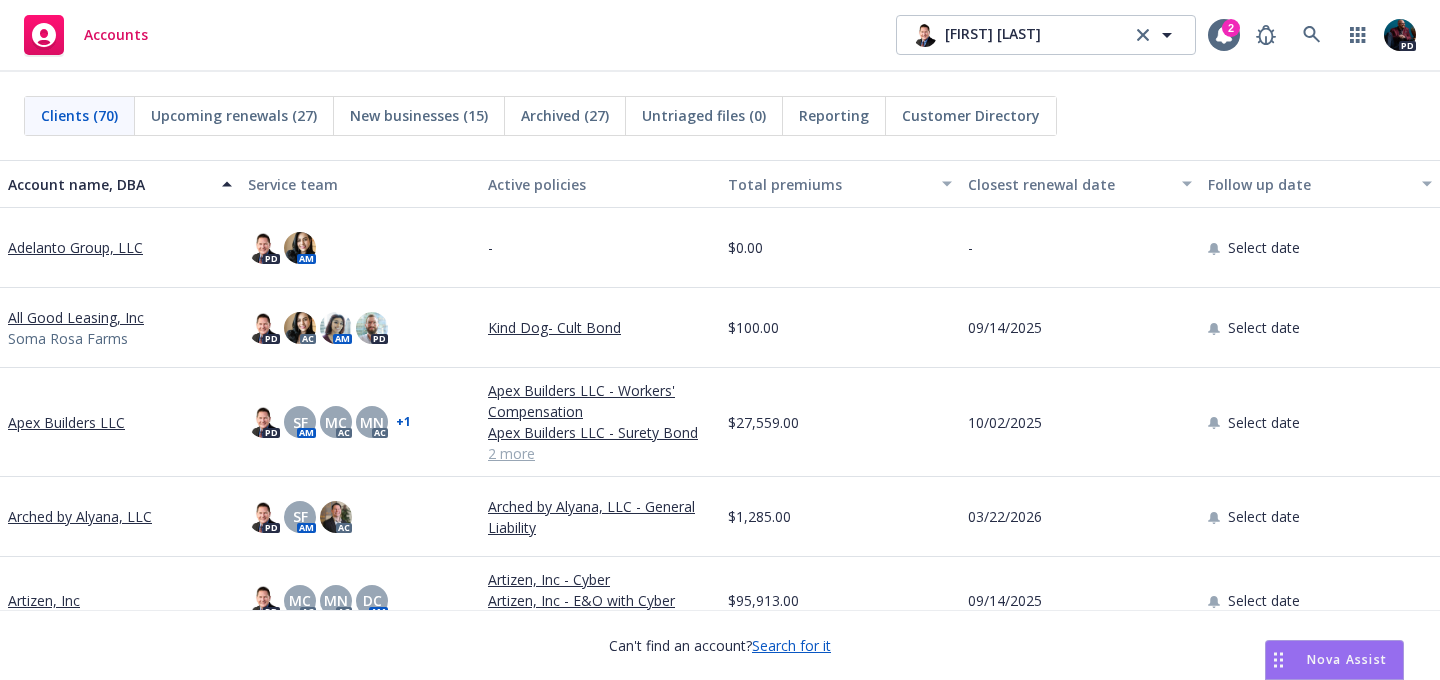 scroll, scrollTop: 0, scrollLeft: 0, axis: both 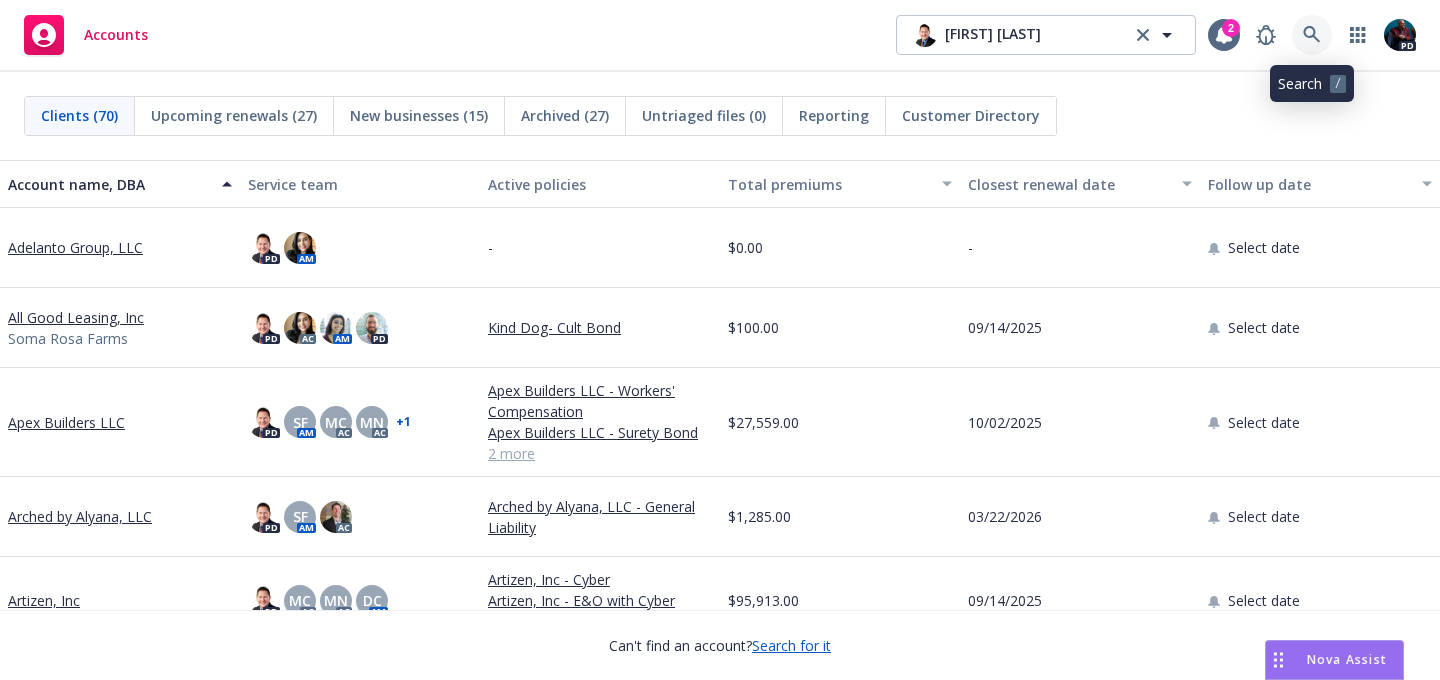 click 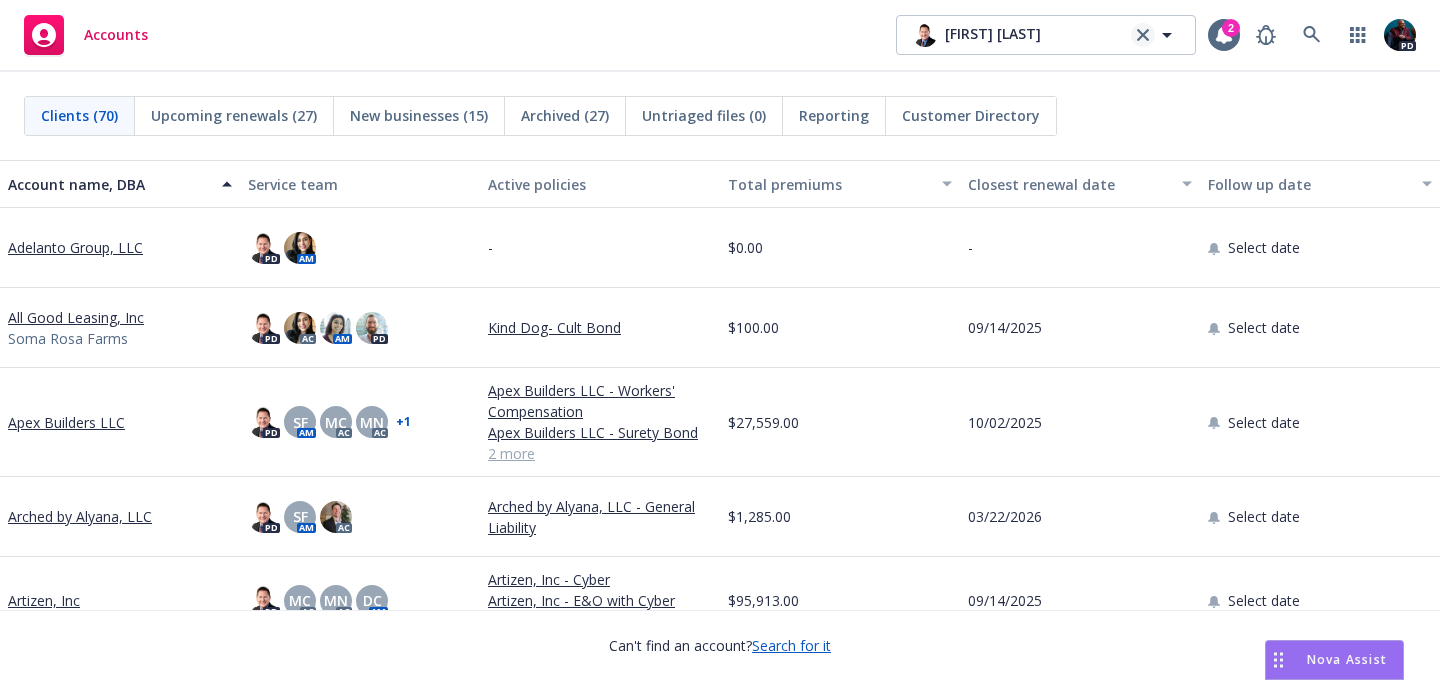 click at bounding box center (1143, 35) 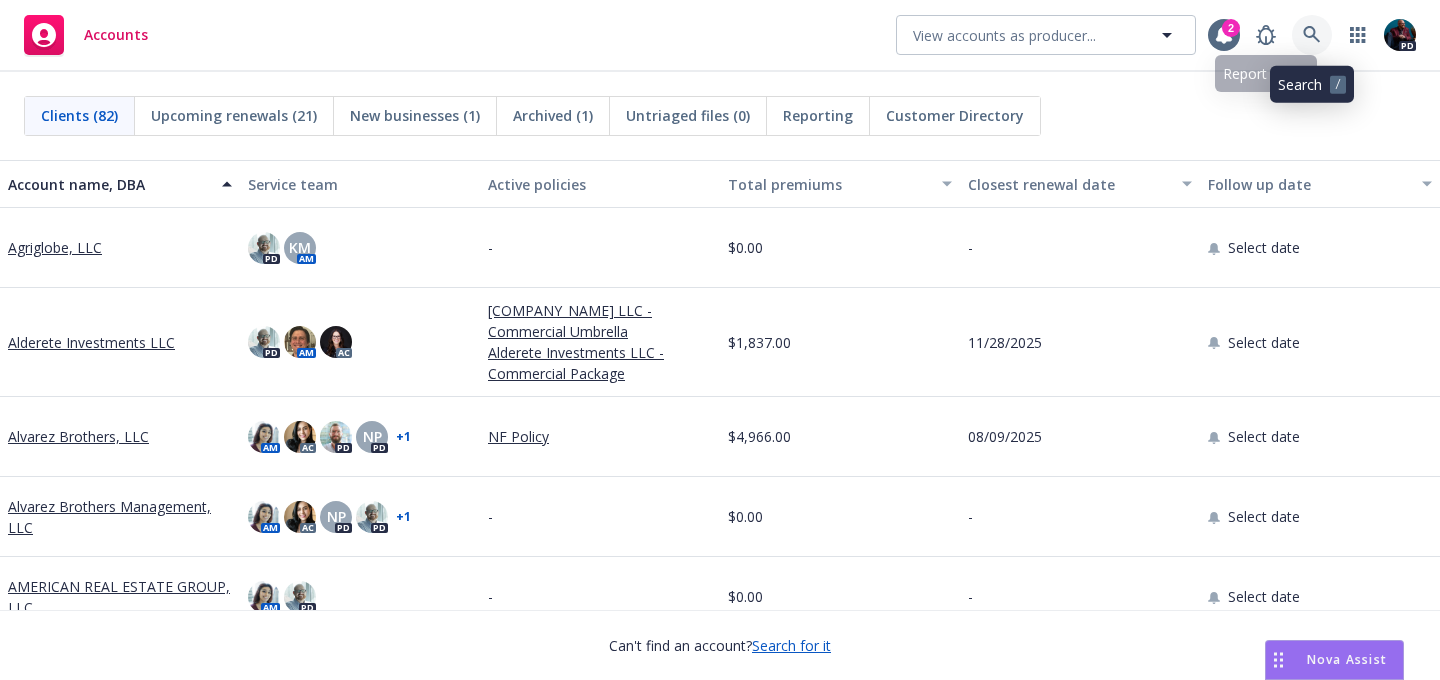 click at bounding box center (1312, 35) 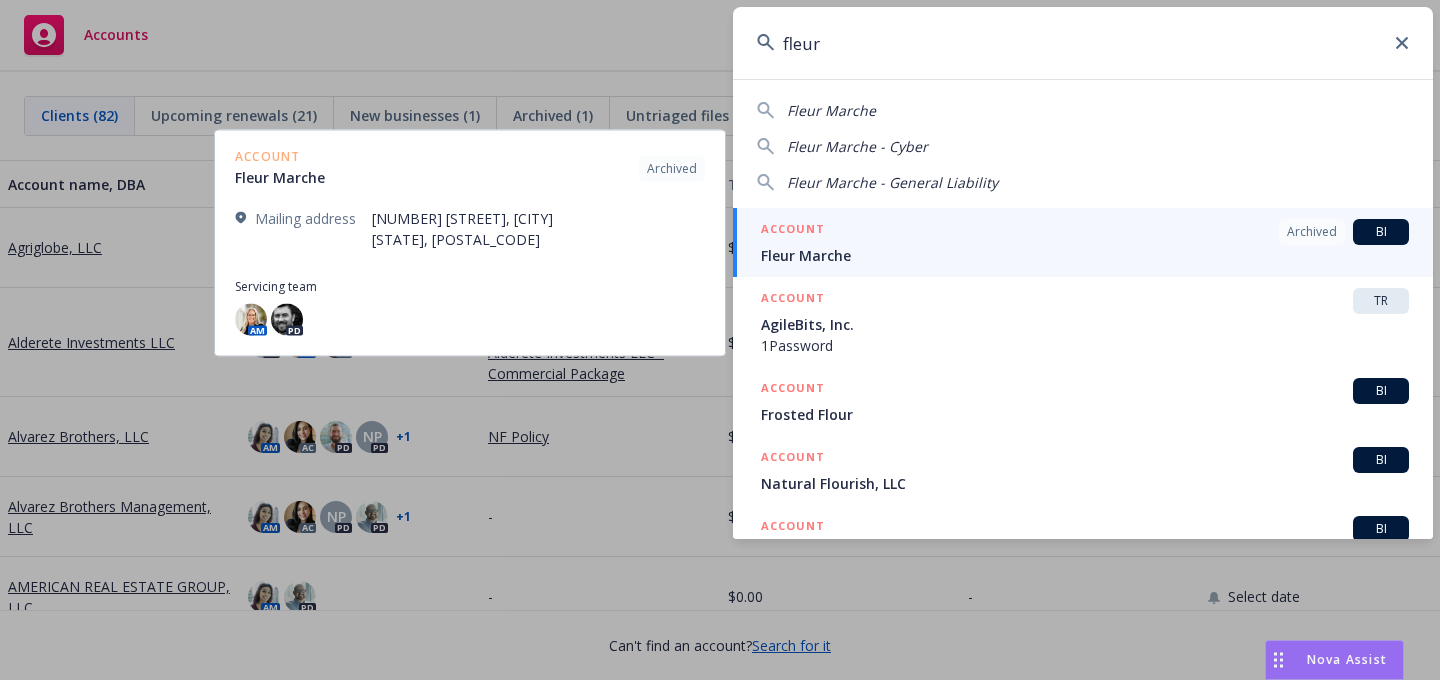 type on "fleur" 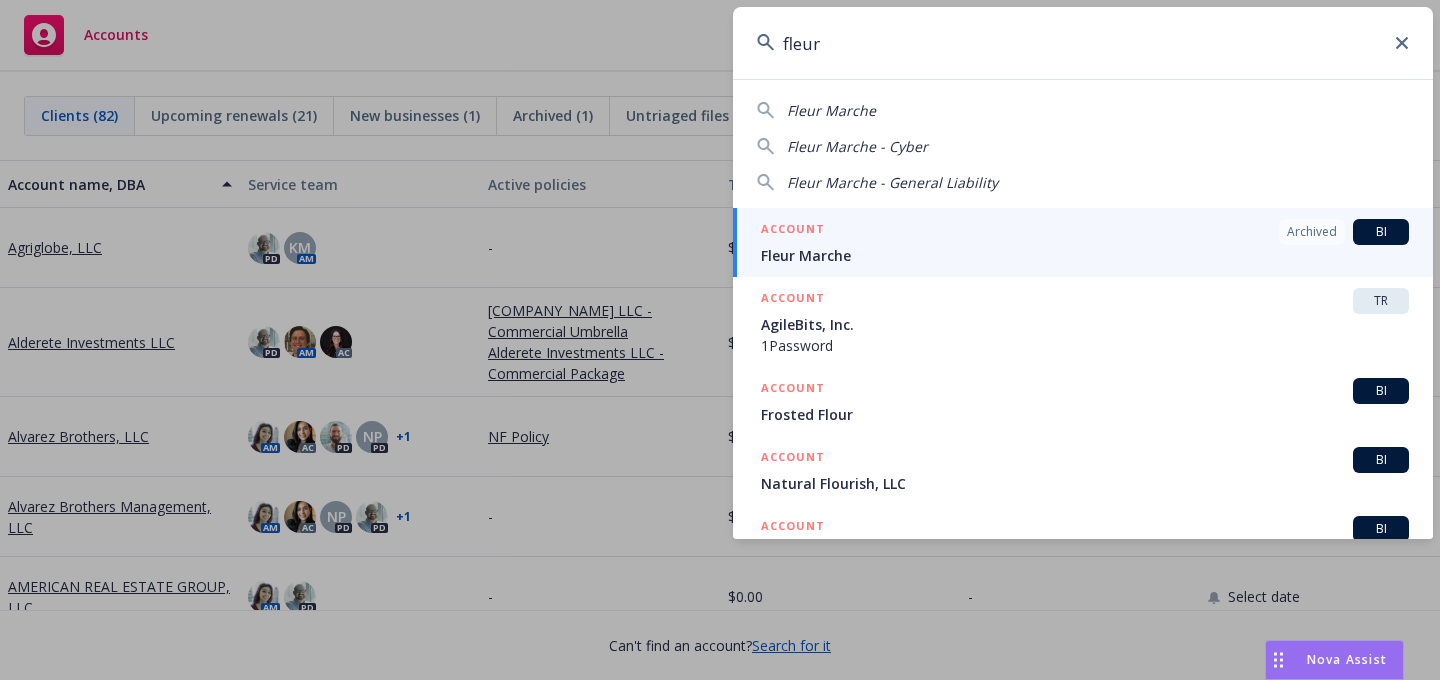 click on "ACCOUNT Archived BI" at bounding box center (1085, 232) 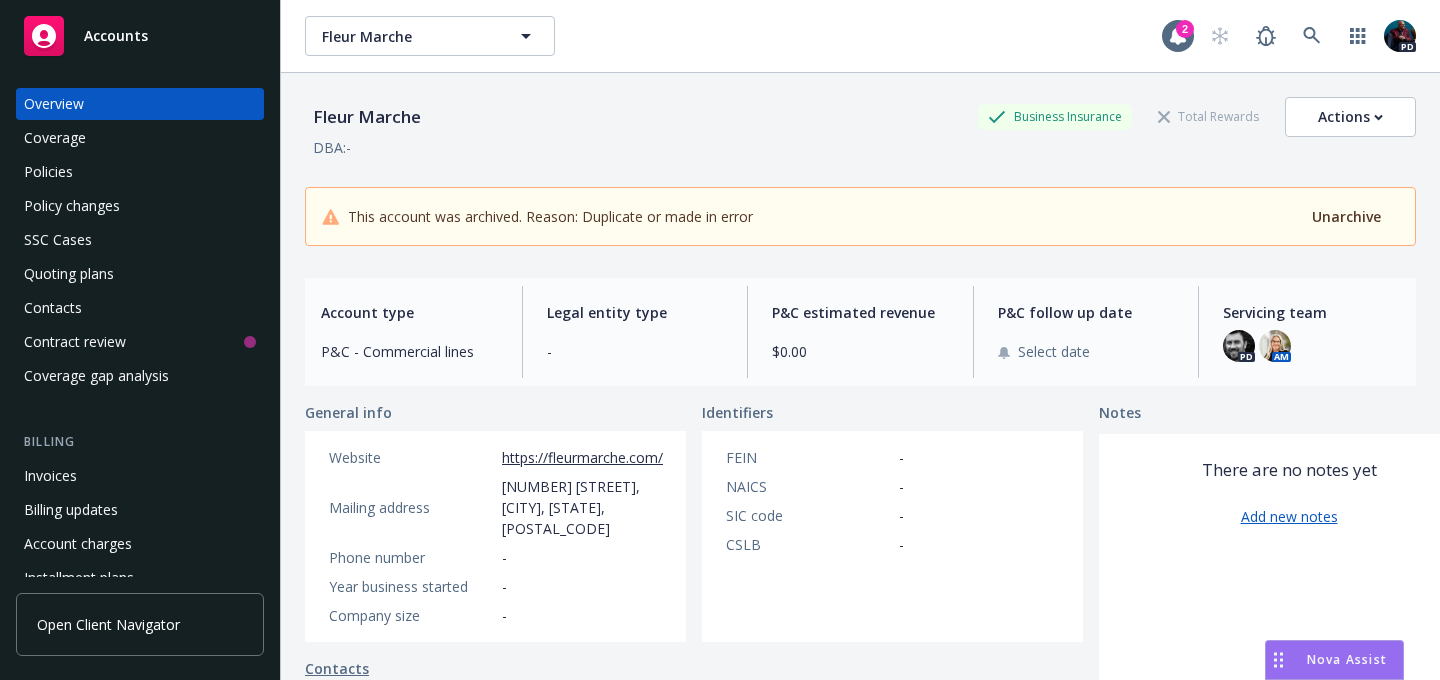 click on "Coverage" at bounding box center (140, 138) 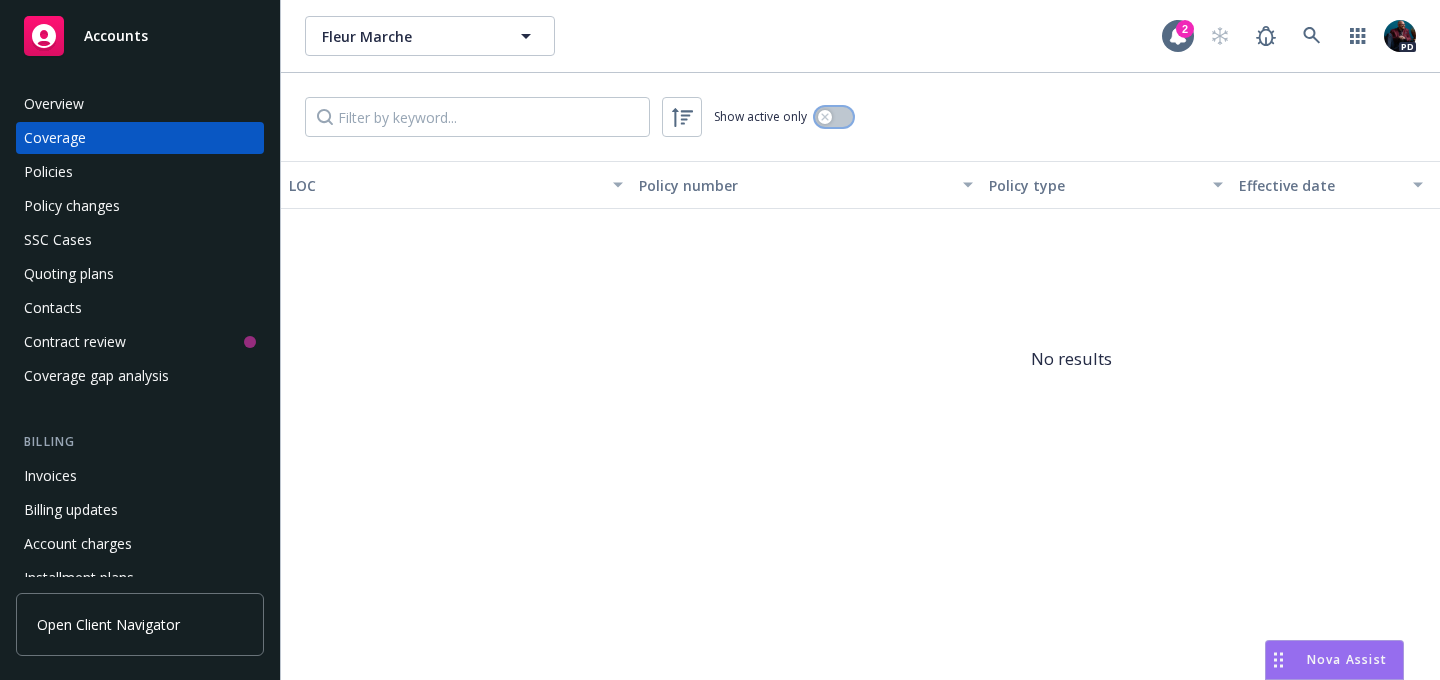 click at bounding box center [825, 117] 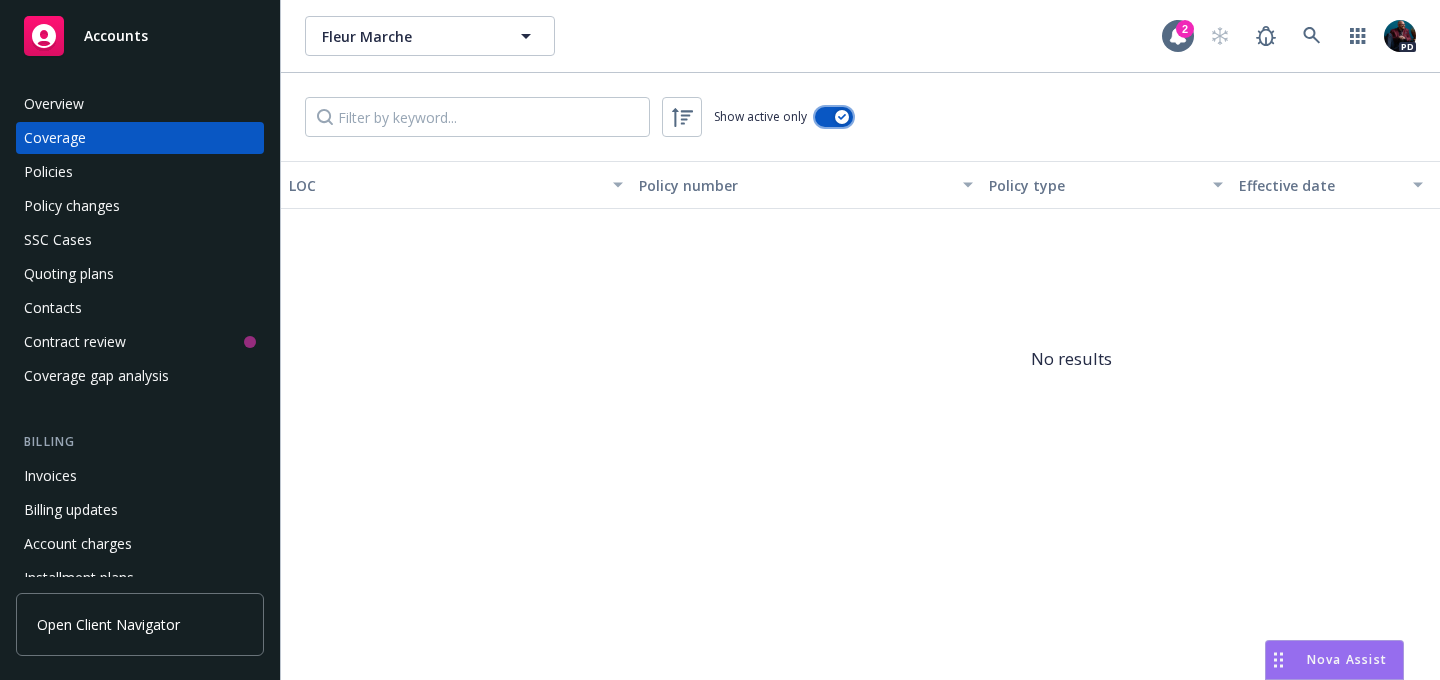 click at bounding box center (842, 117) 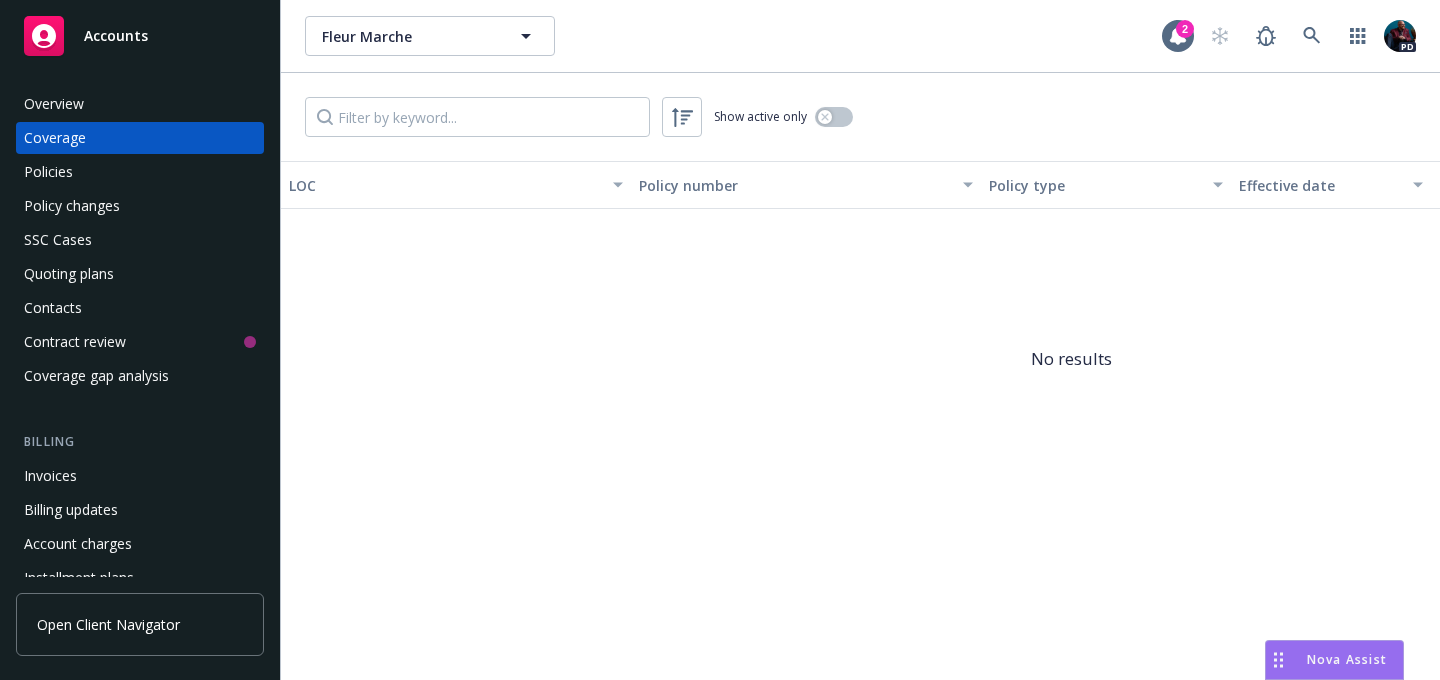 click on "Policies" at bounding box center [140, 172] 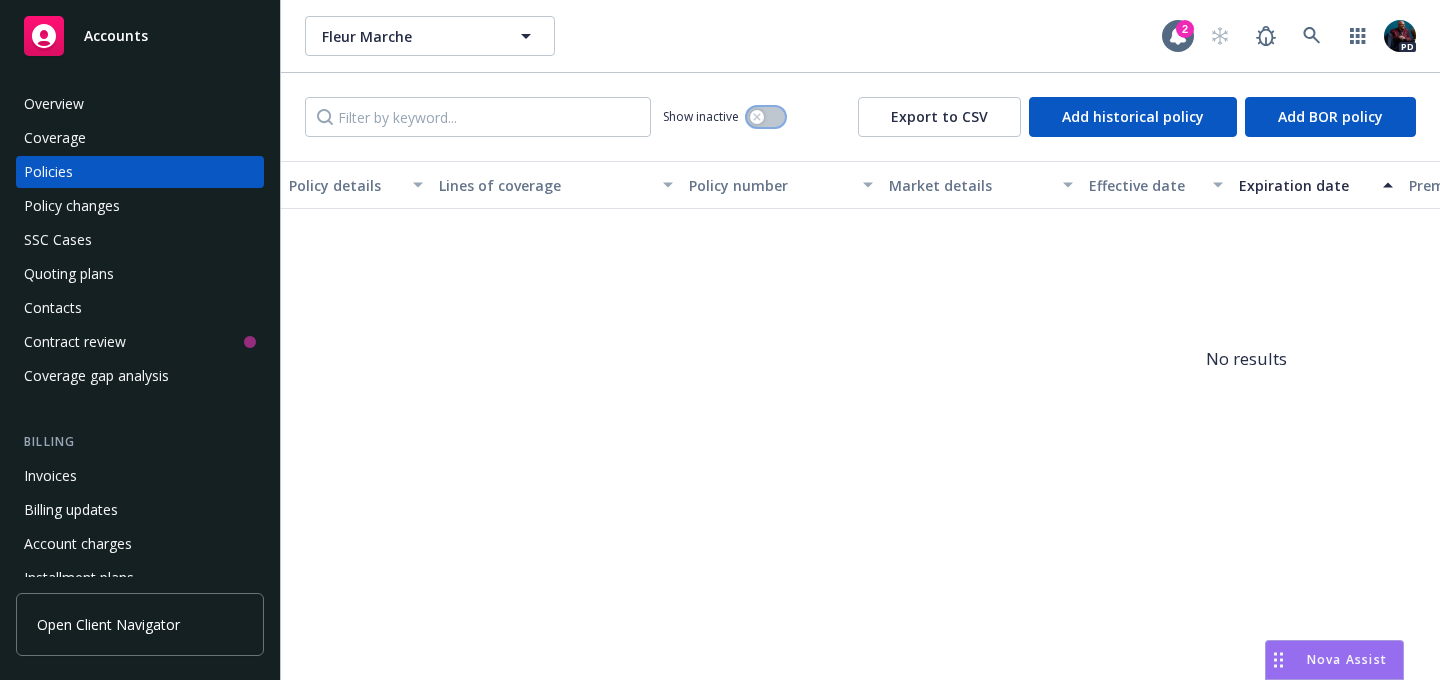 click at bounding box center [766, 117] 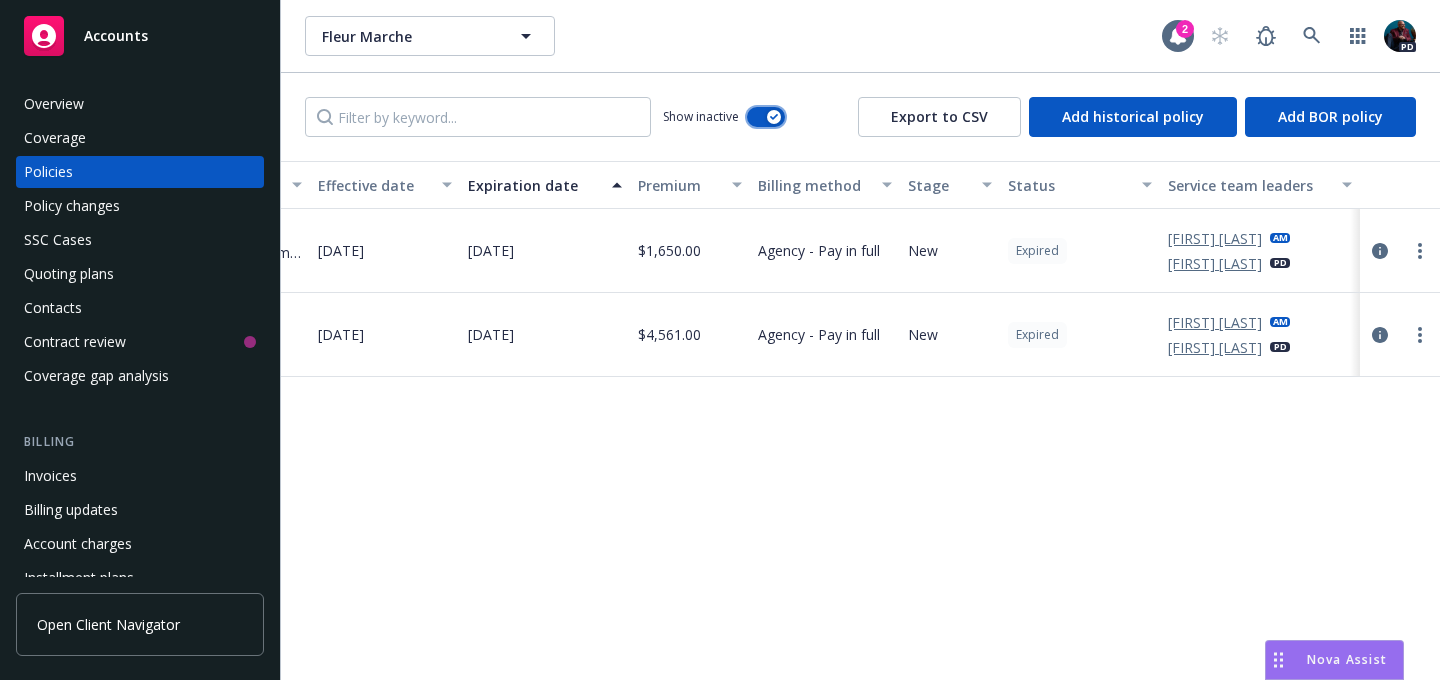 scroll, scrollTop: 0, scrollLeft: 0, axis: both 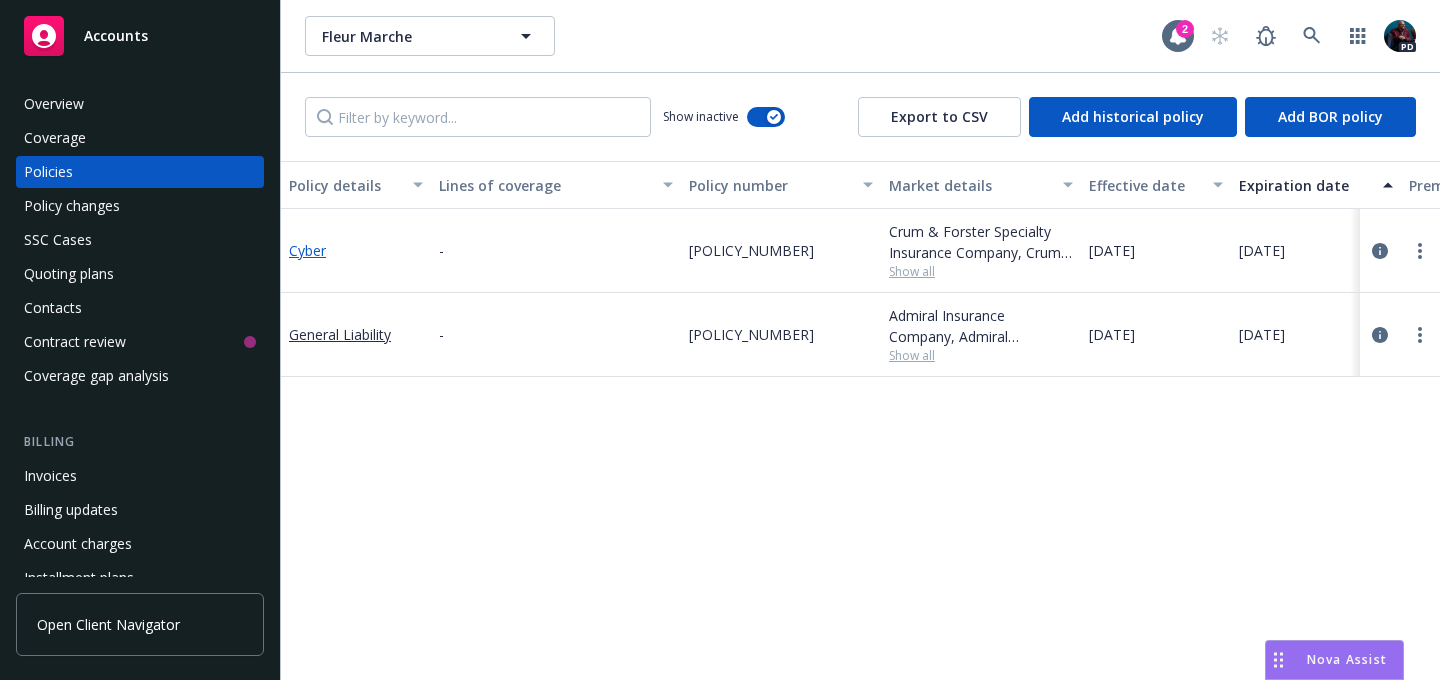 click on "Cyber" at bounding box center [307, 250] 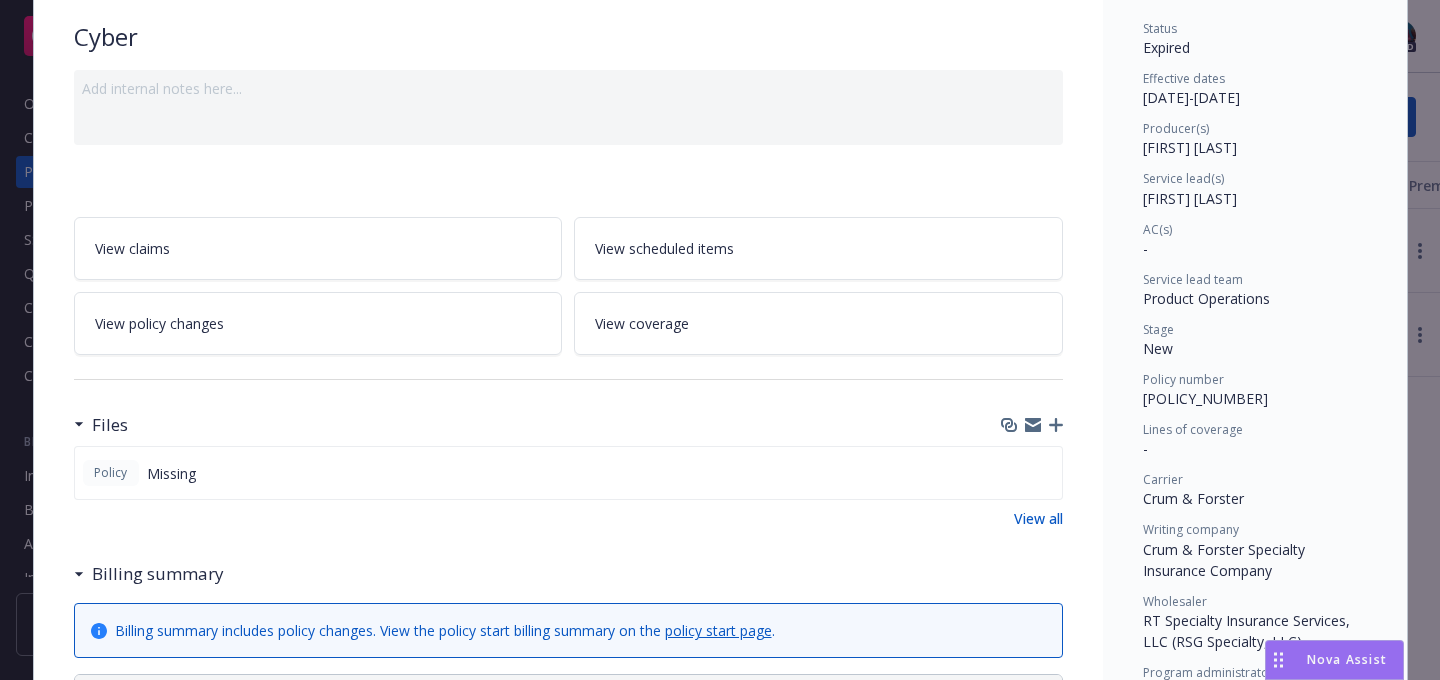 scroll, scrollTop: 0, scrollLeft: 0, axis: both 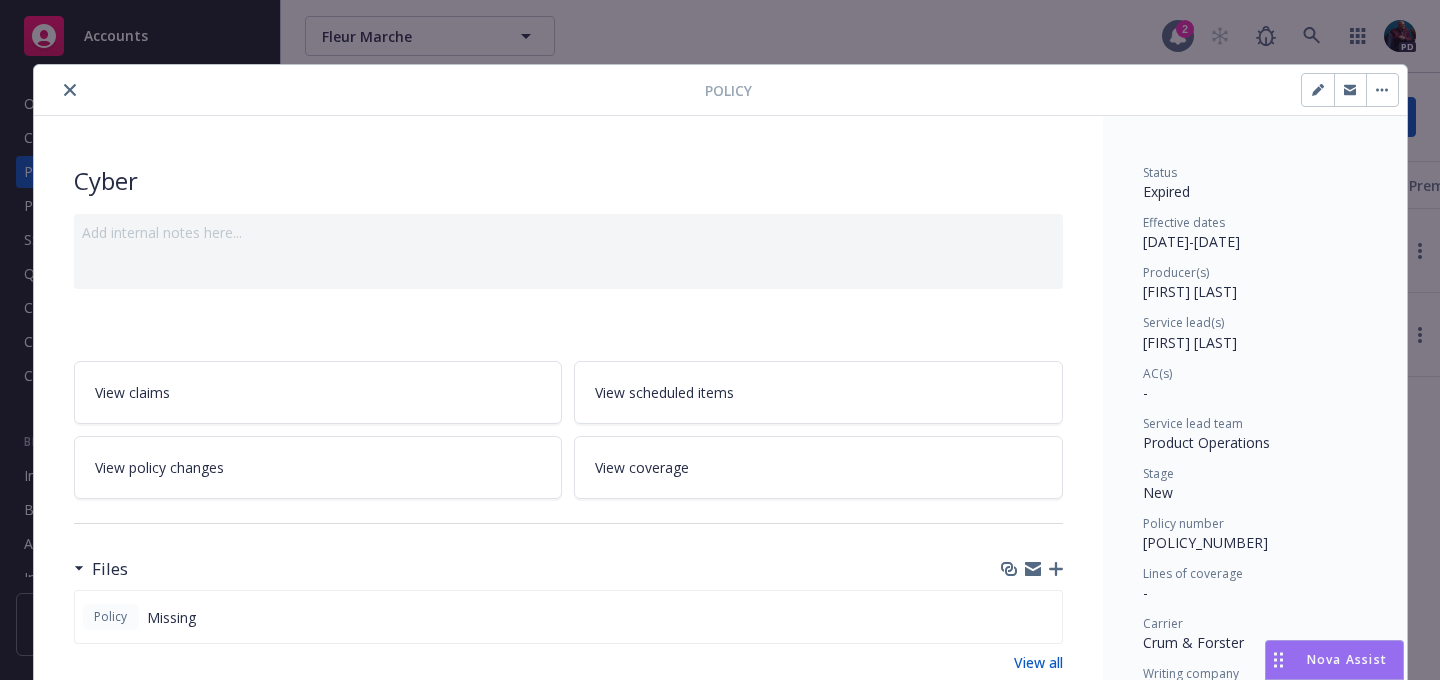 click 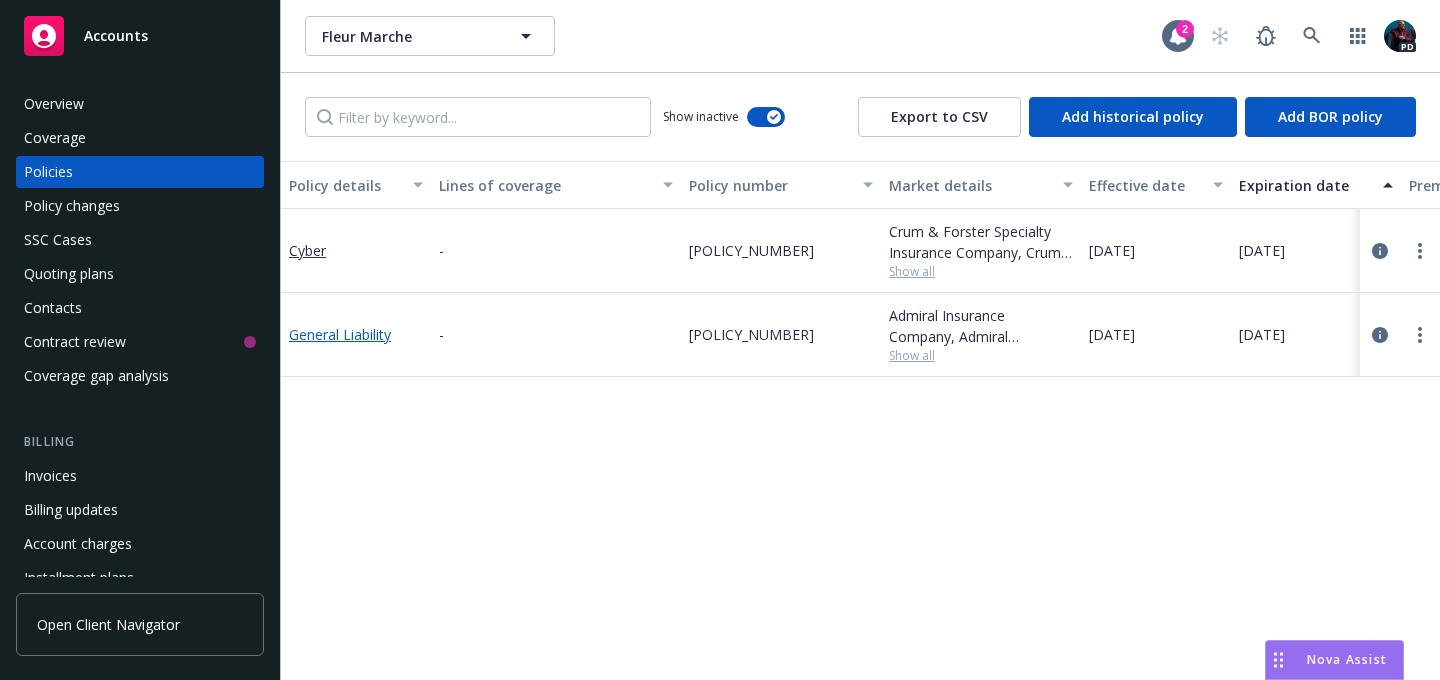 click on "General Liability" at bounding box center [340, 334] 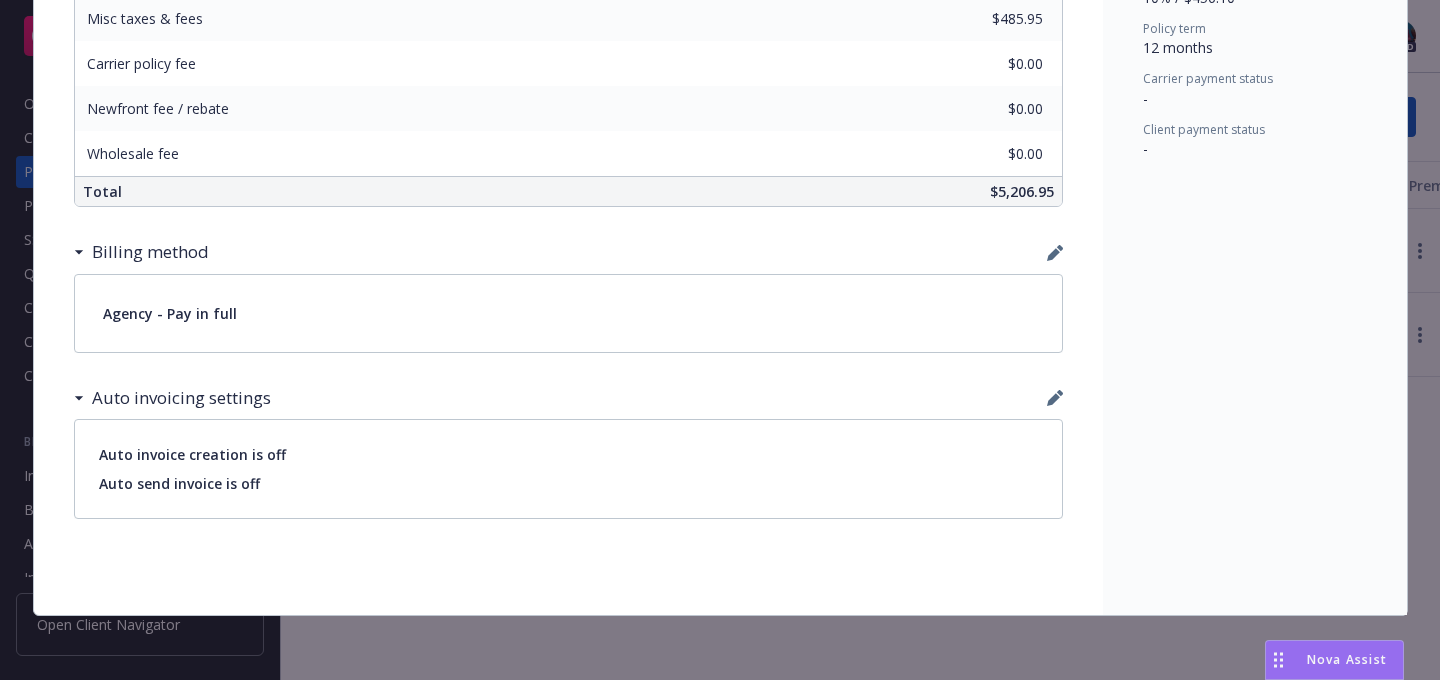 scroll, scrollTop: 0, scrollLeft: 0, axis: both 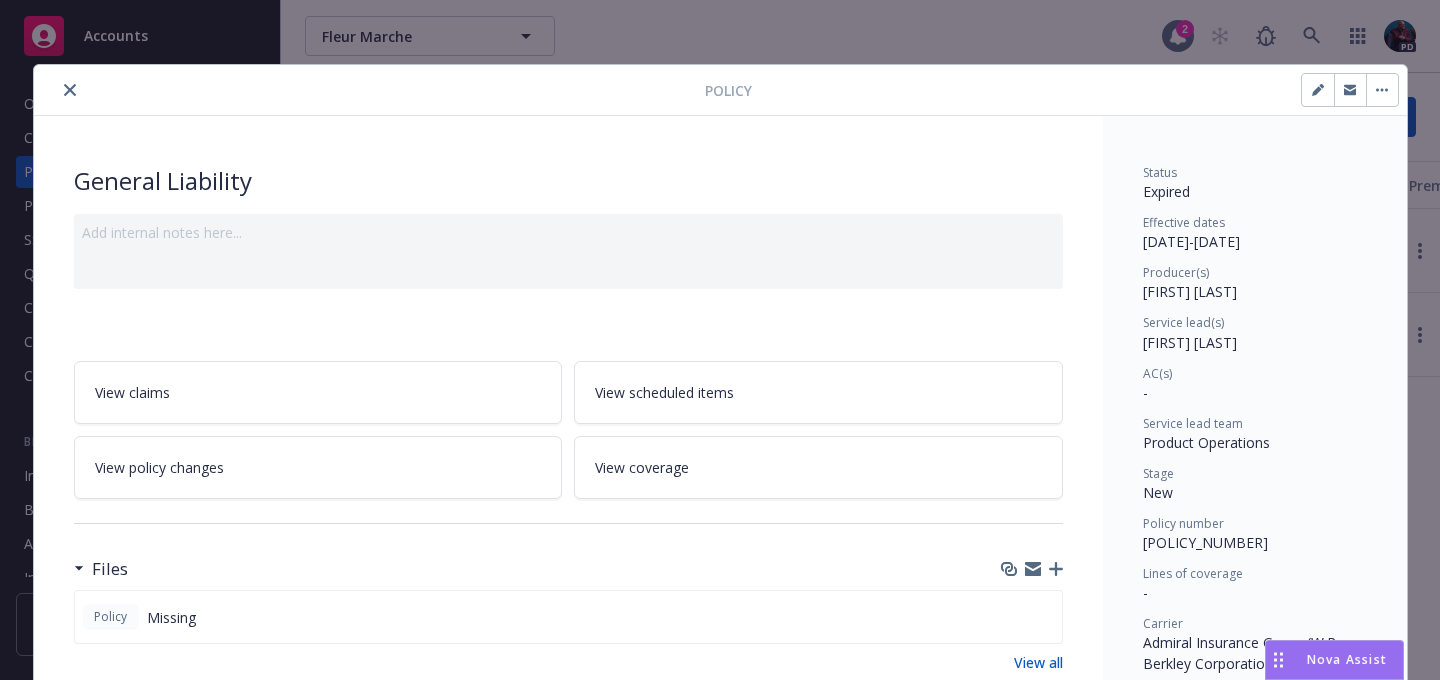 click 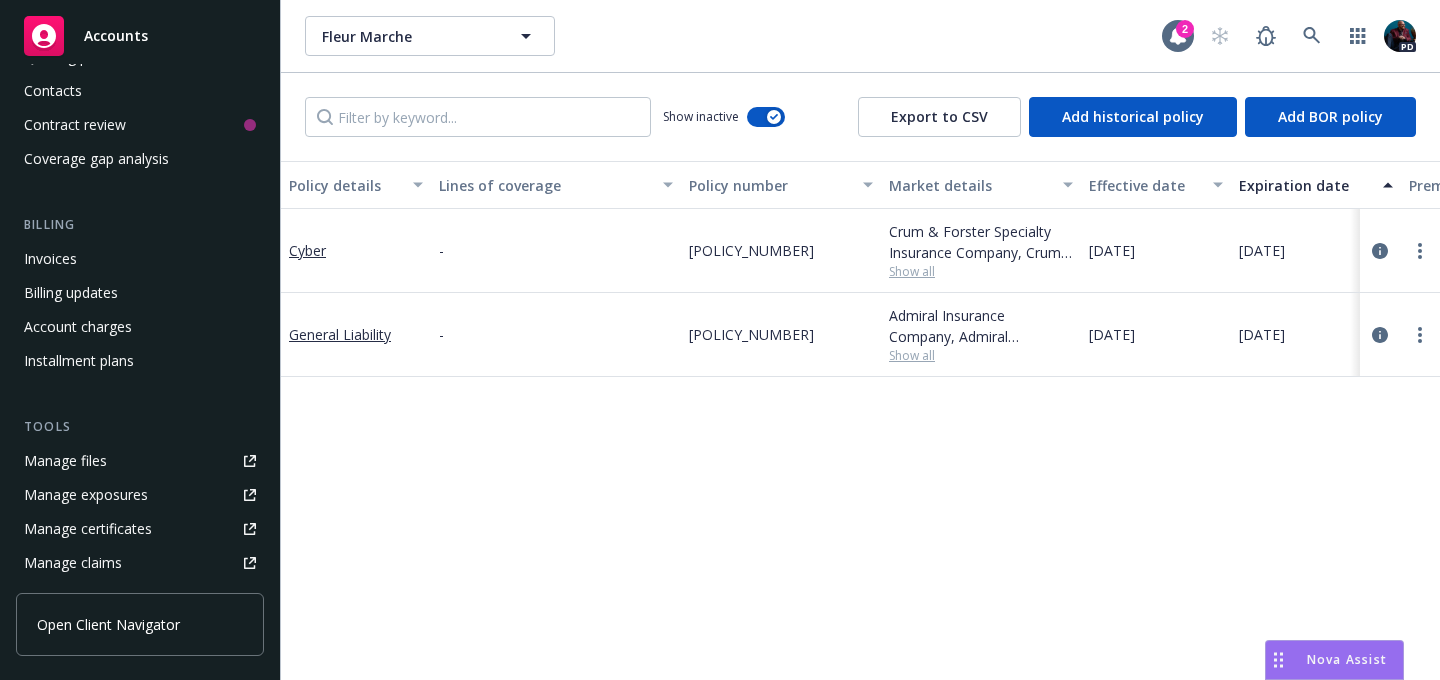 scroll, scrollTop: 223, scrollLeft: 0, axis: vertical 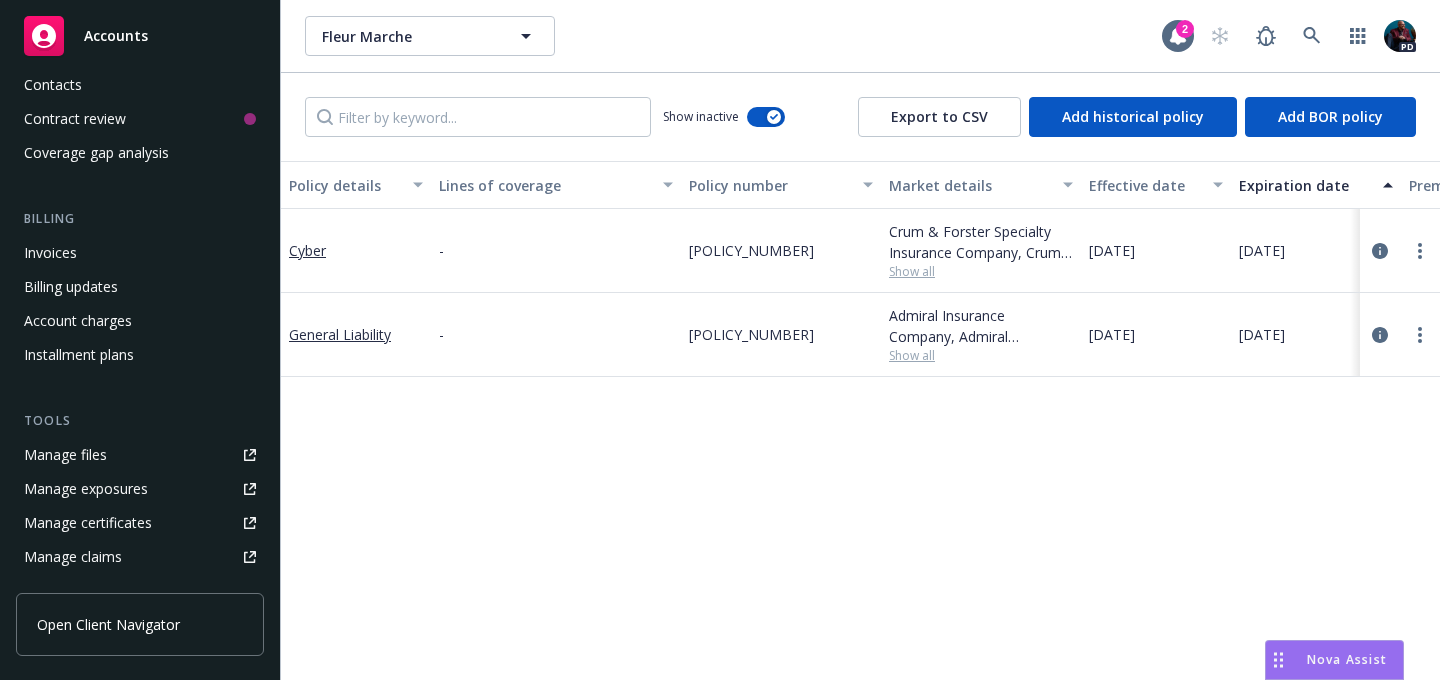 click on "Manage files" at bounding box center [65, 455] 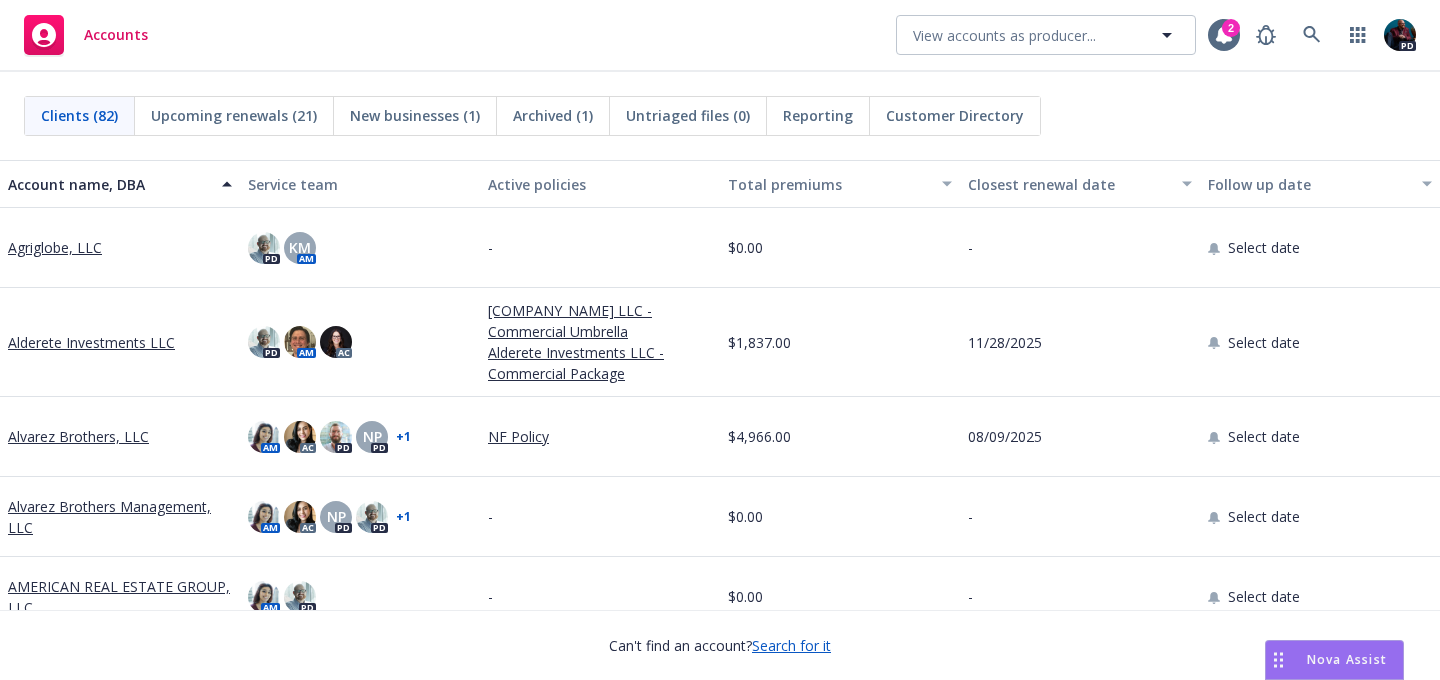 click on "Accounts" at bounding box center (116, 35) 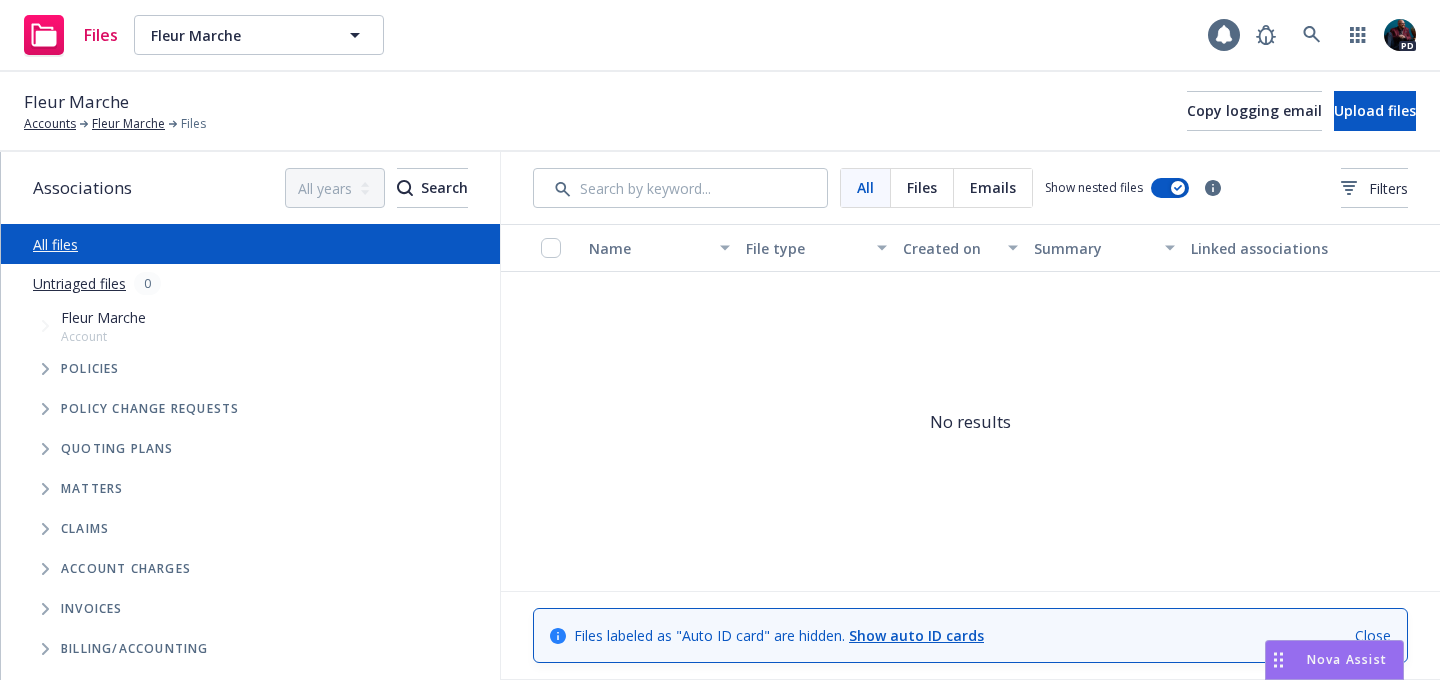 scroll, scrollTop: 0, scrollLeft: 0, axis: both 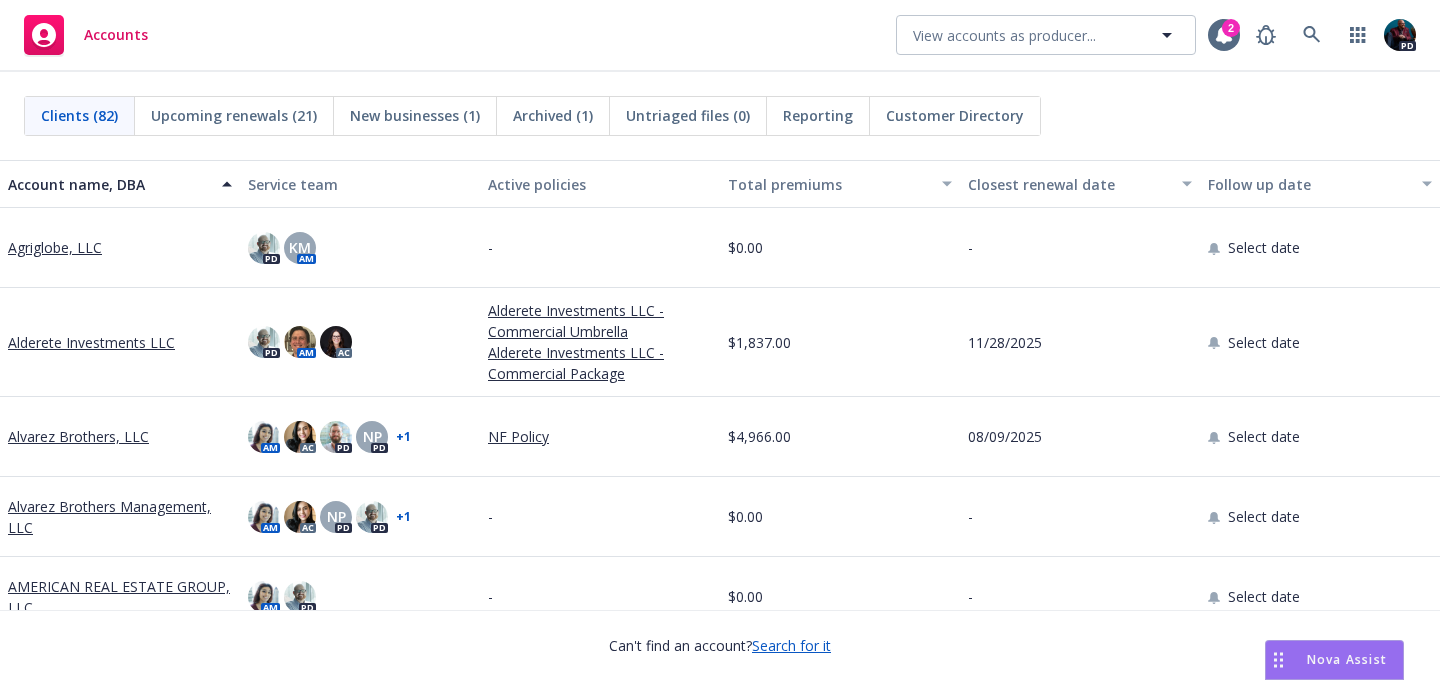 click on "Archived (1)" at bounding box center (553, 115) 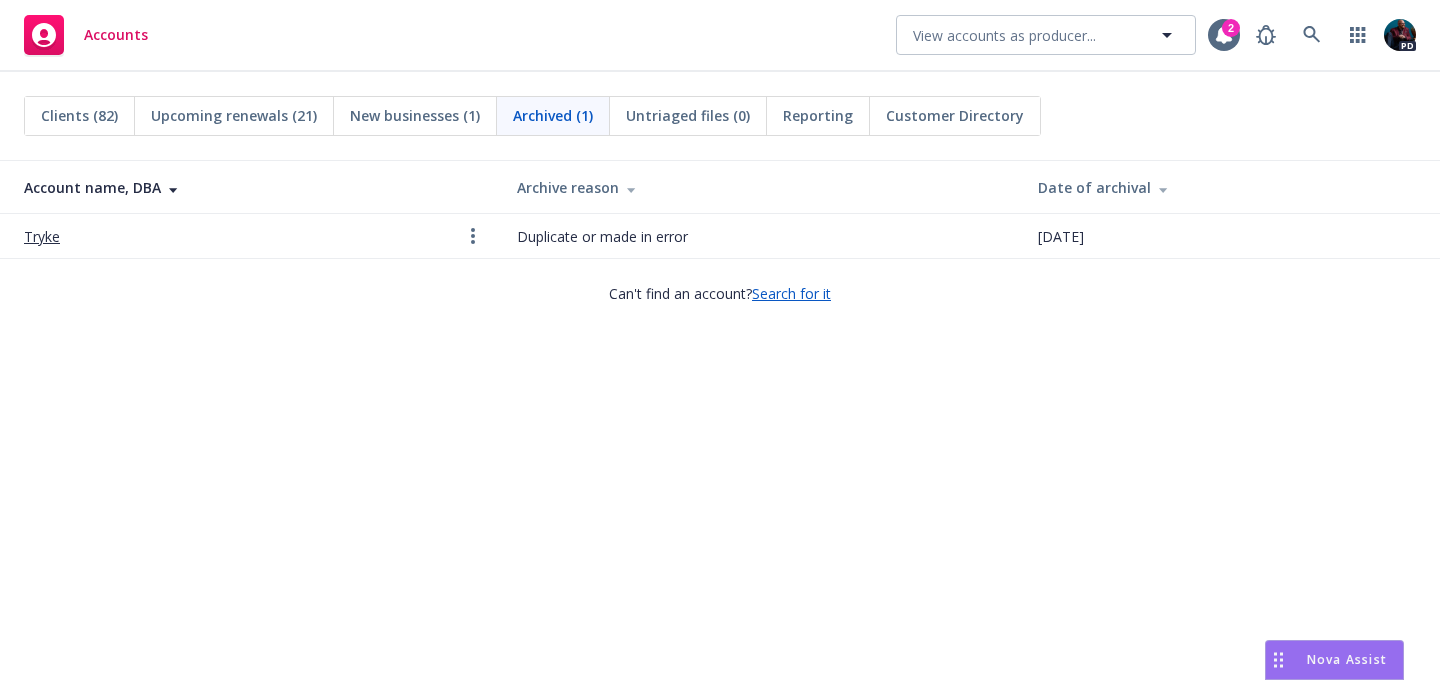 click on "Tryke" at bounding box center (42, 236) 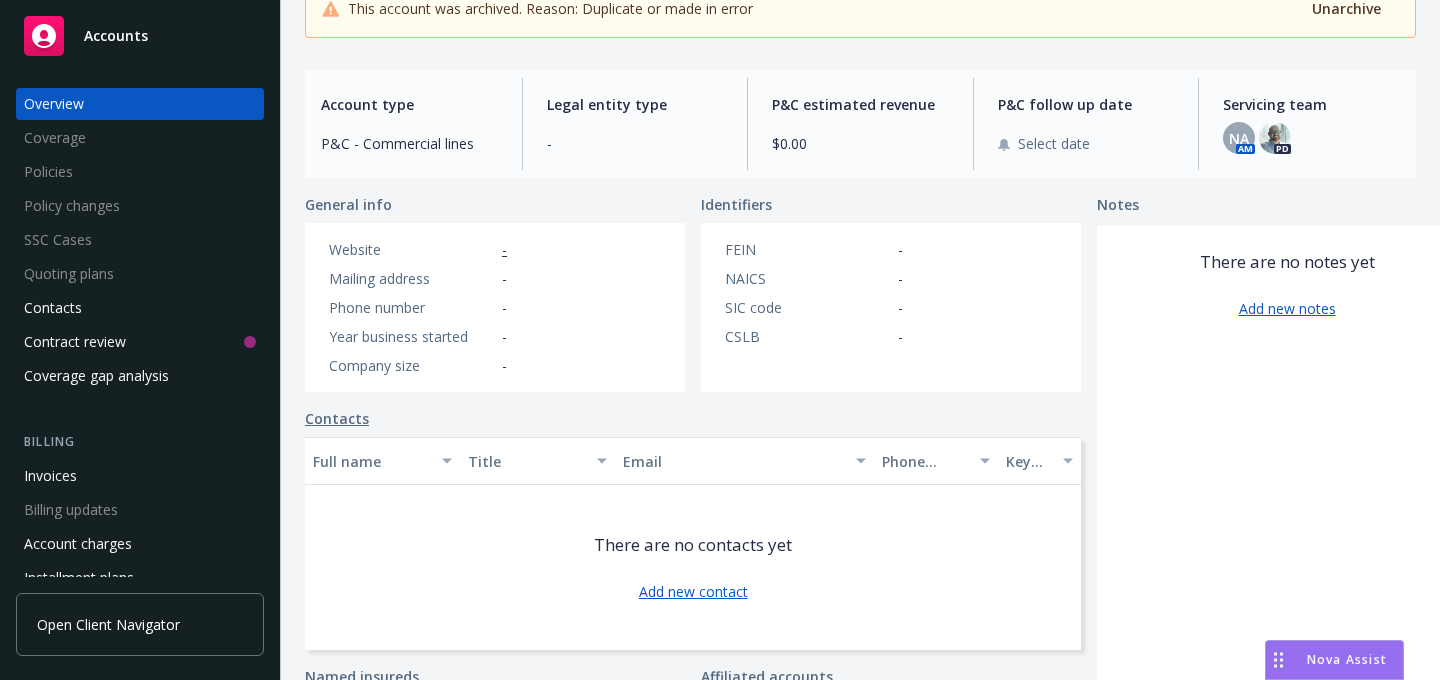 scroll, scrollTop: 0, scrollLeft: 0, axis: both 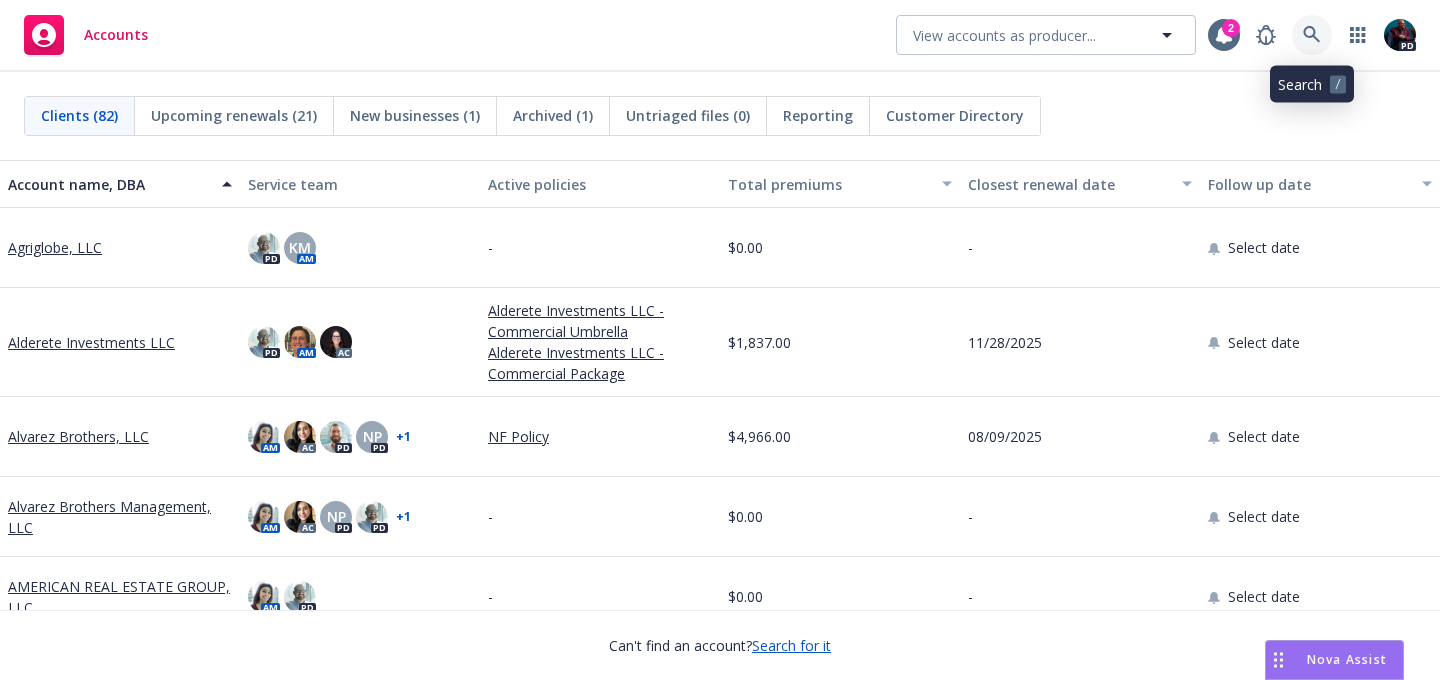click 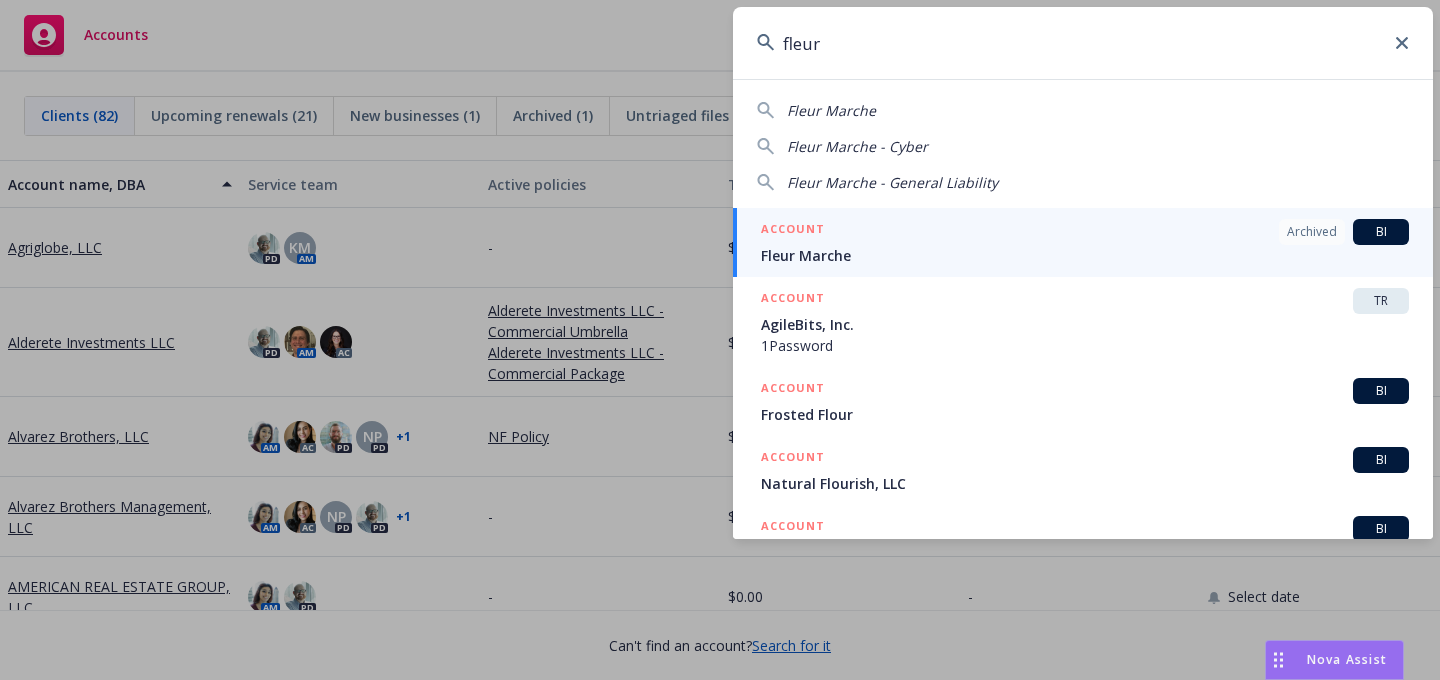 type on "fleur" 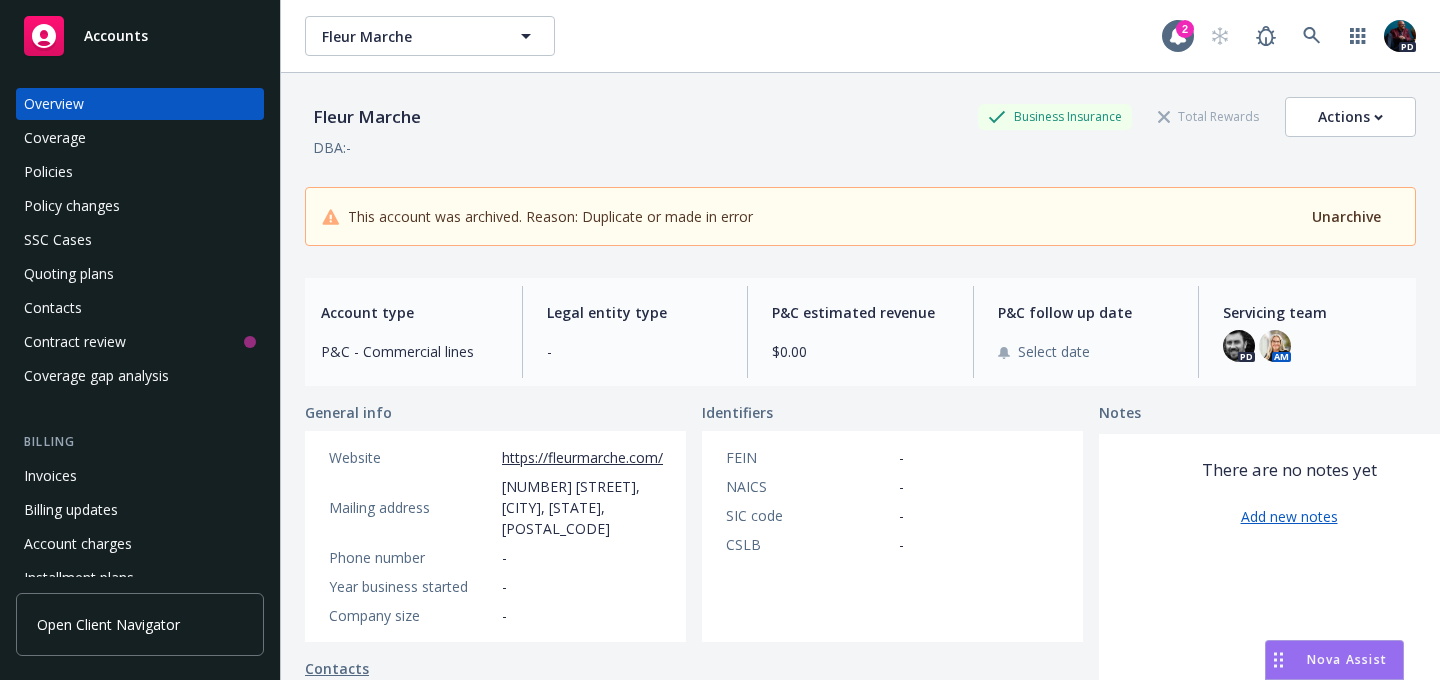 click on "Policies" at bounding box center (140, 172) 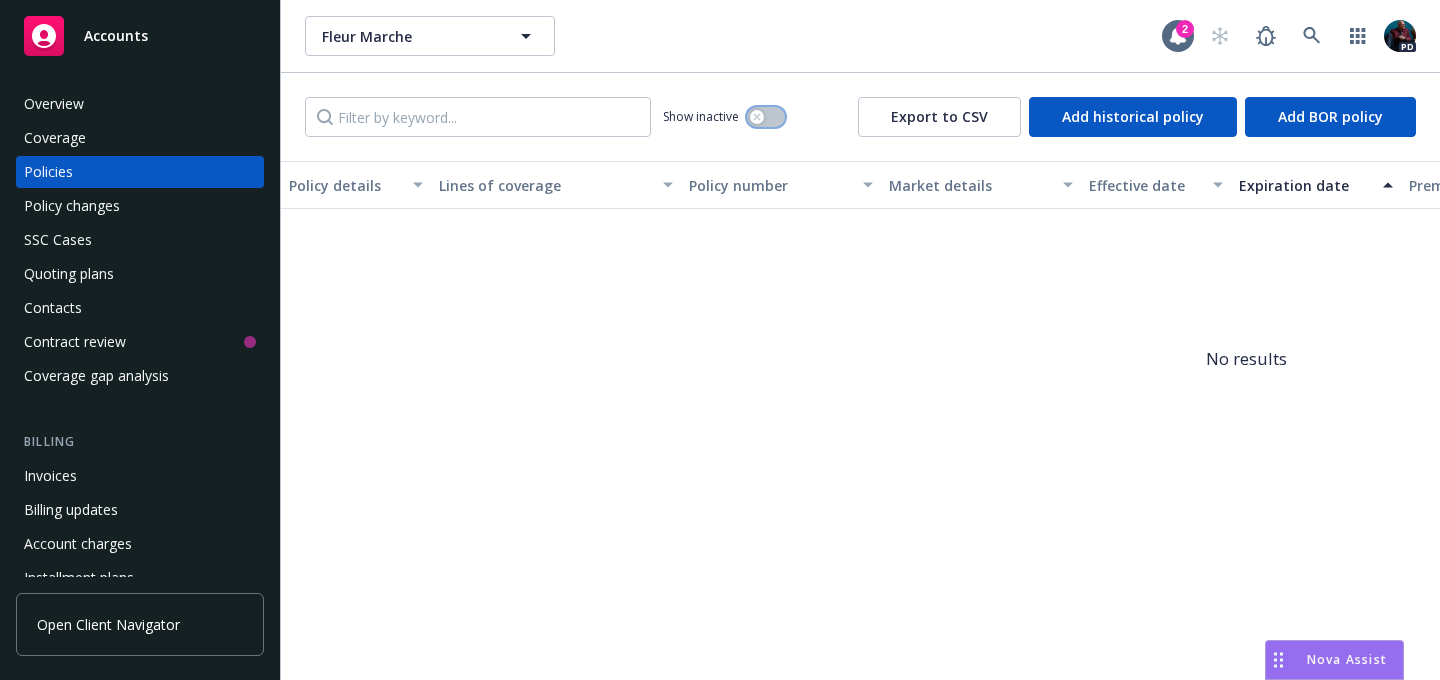 click 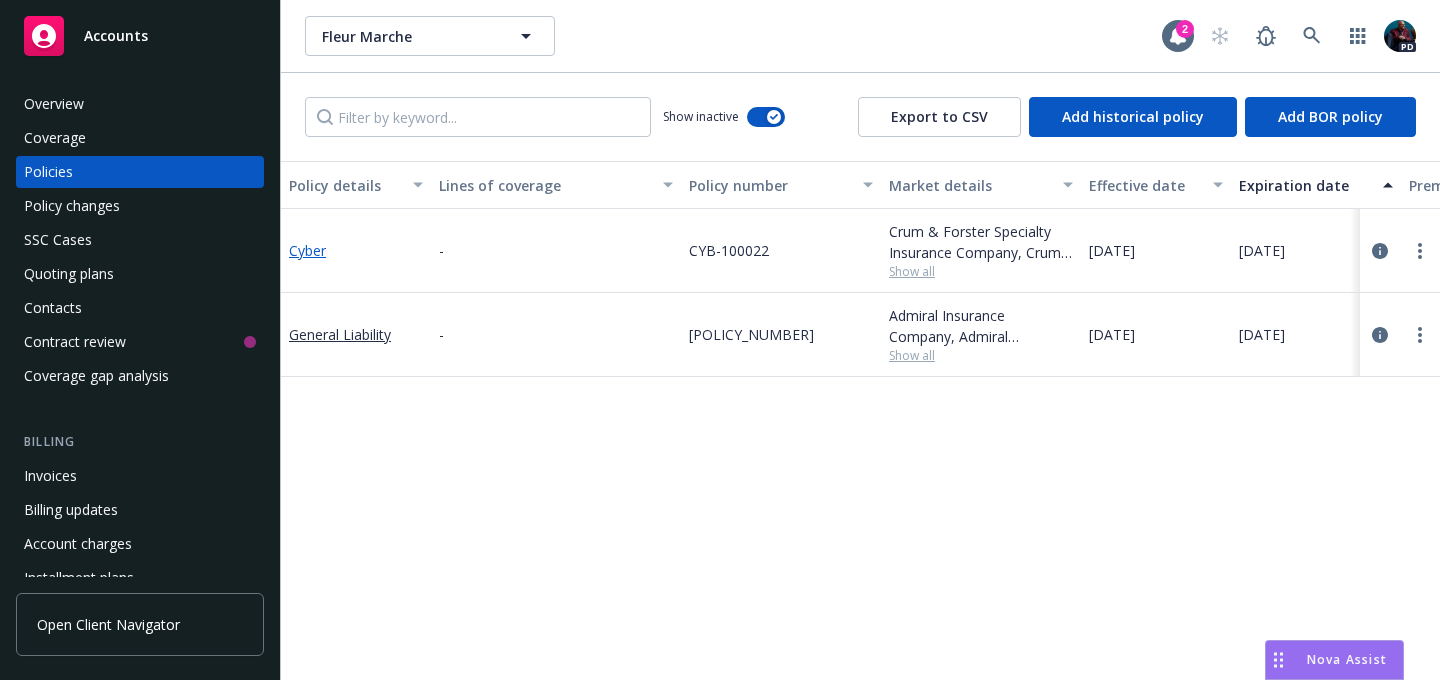 click on "Cyber" at bounding box center (307, 250) 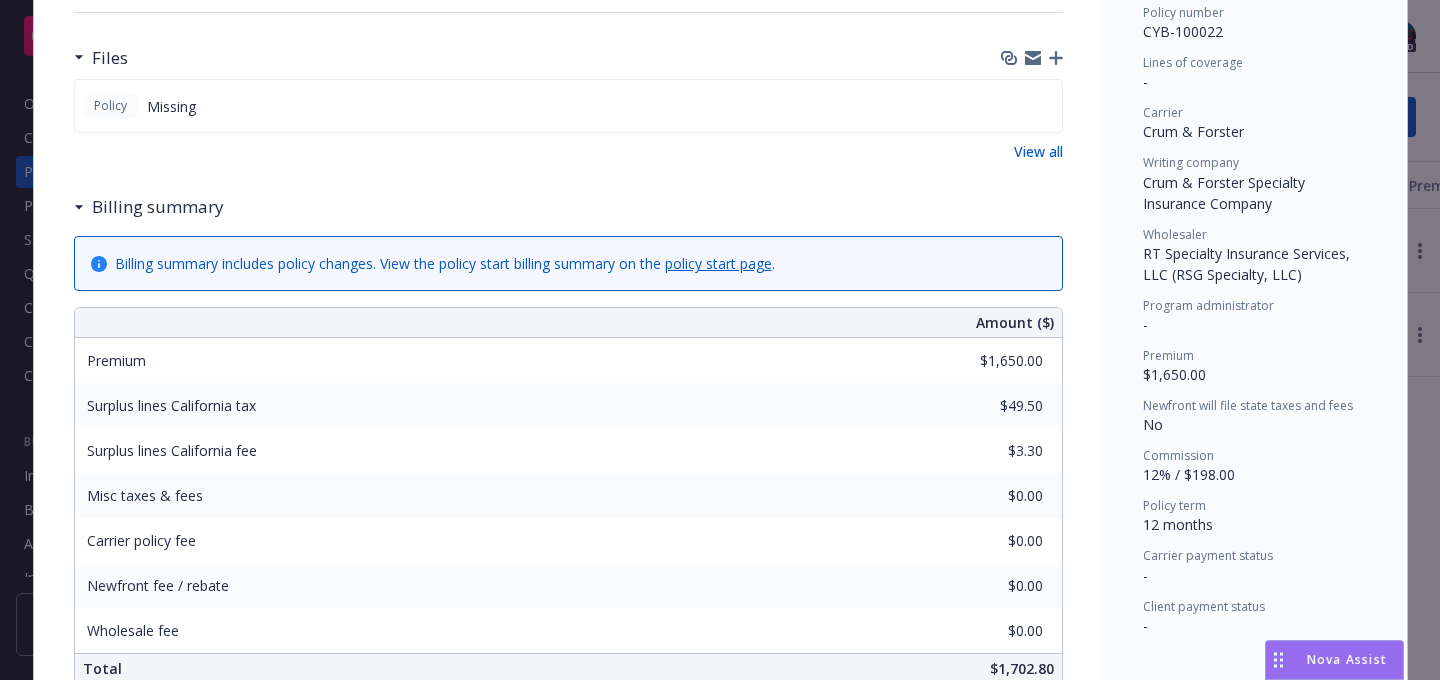 scroll, scrollTop: 0, scrollLeft: 0, axis: both 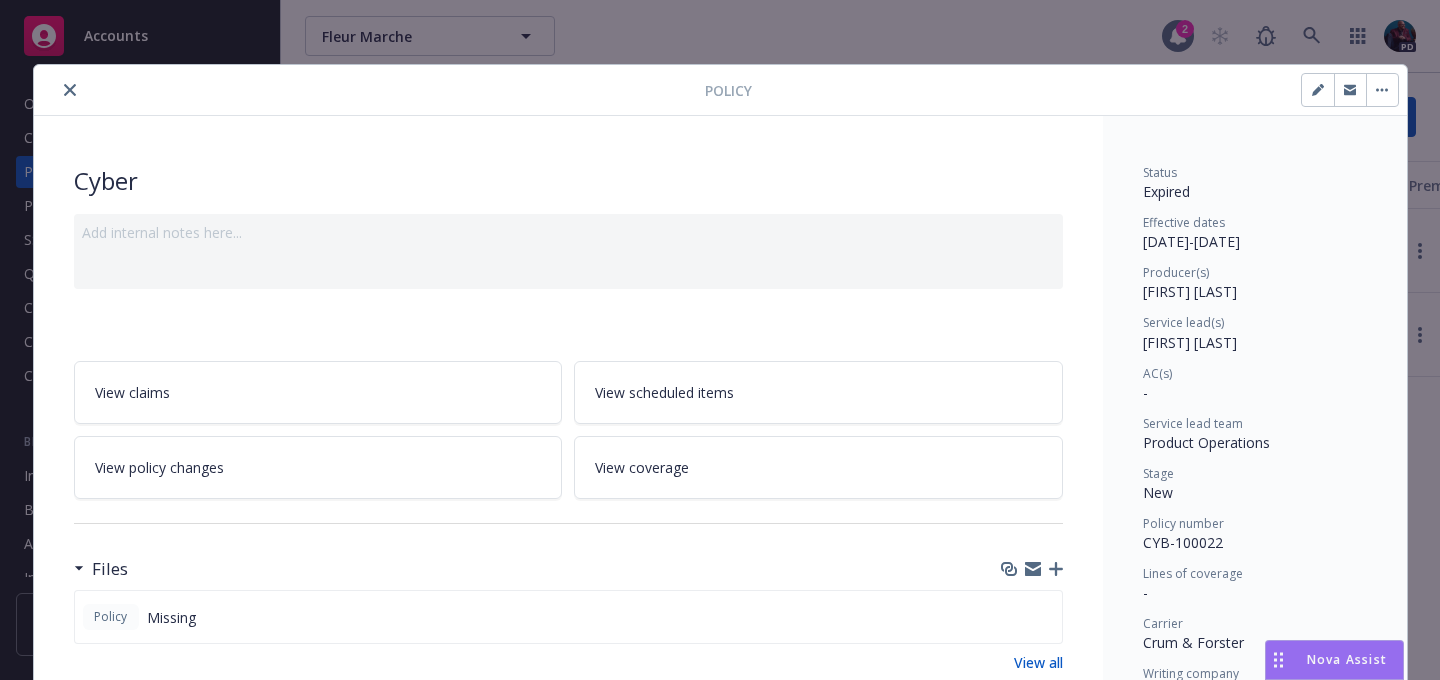 click 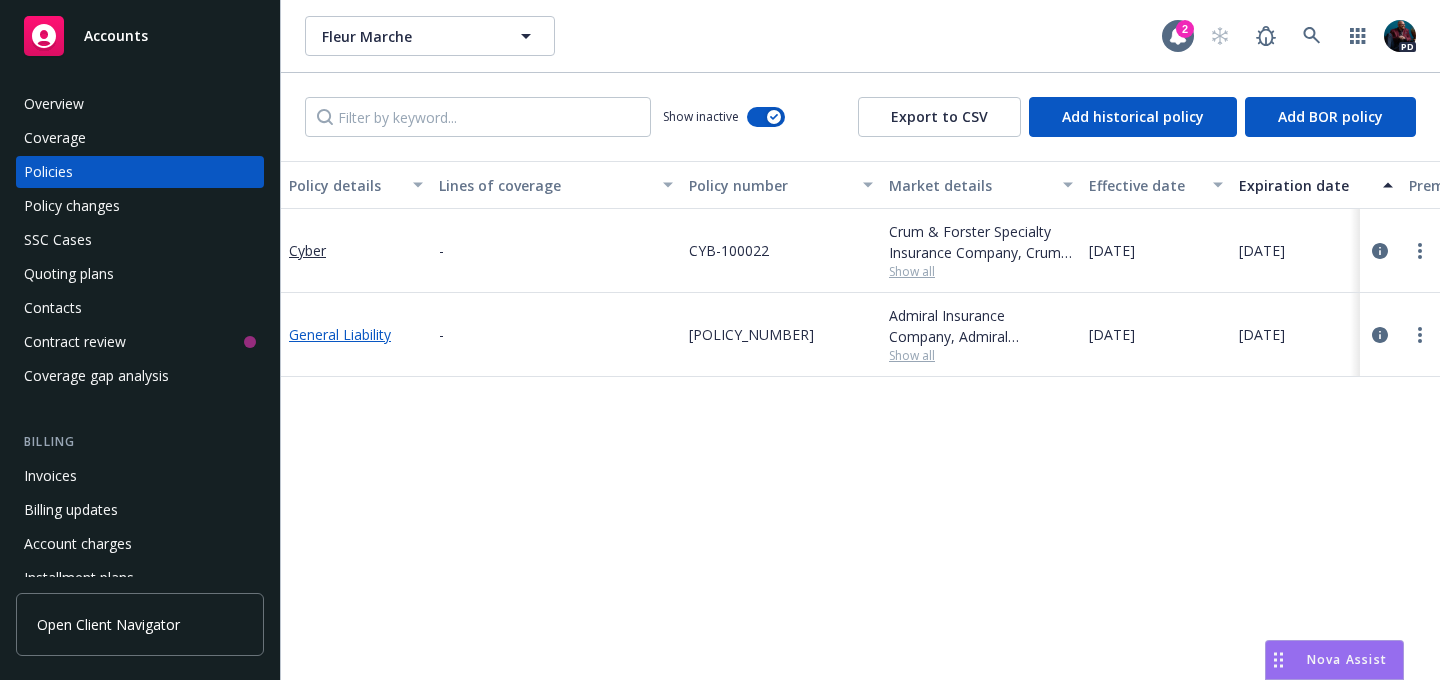 click on "General Liability" at bounding box center [340, 334] 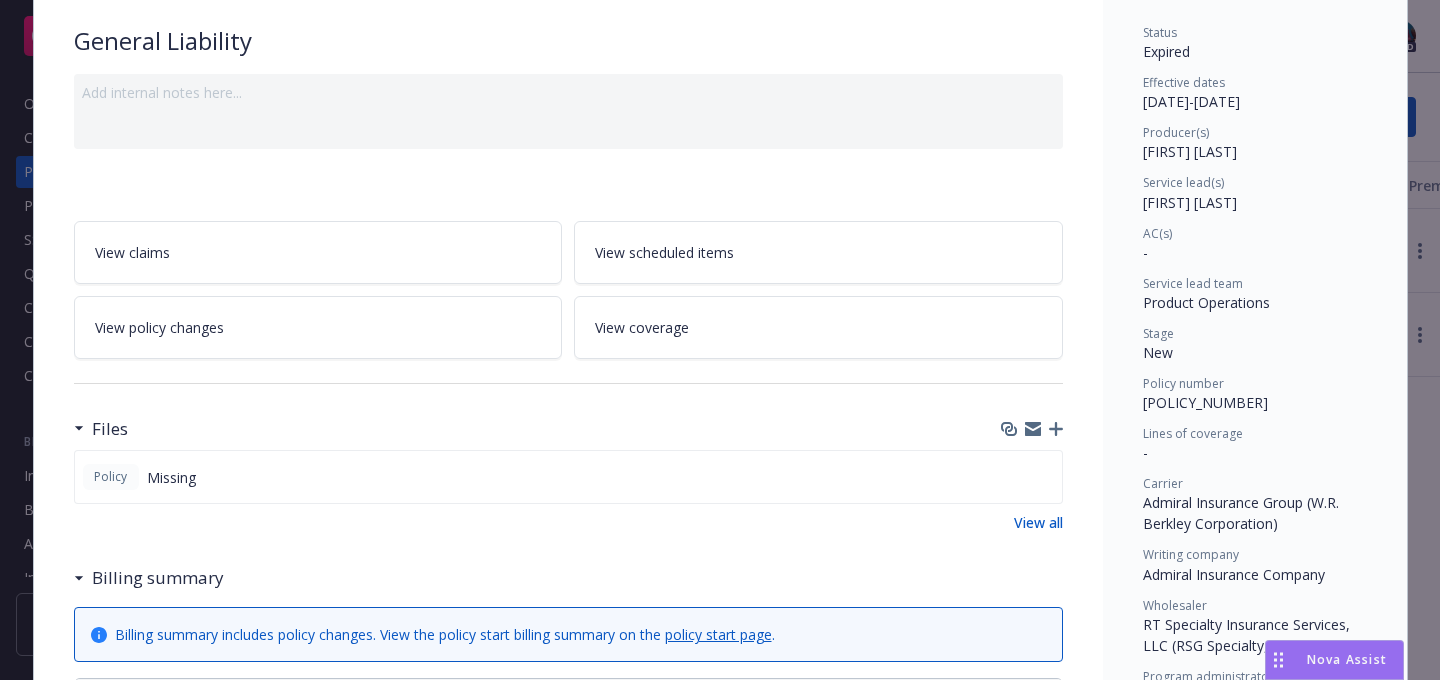 scroll, scrollTop: 0, scrollLeft: 0, axis: both 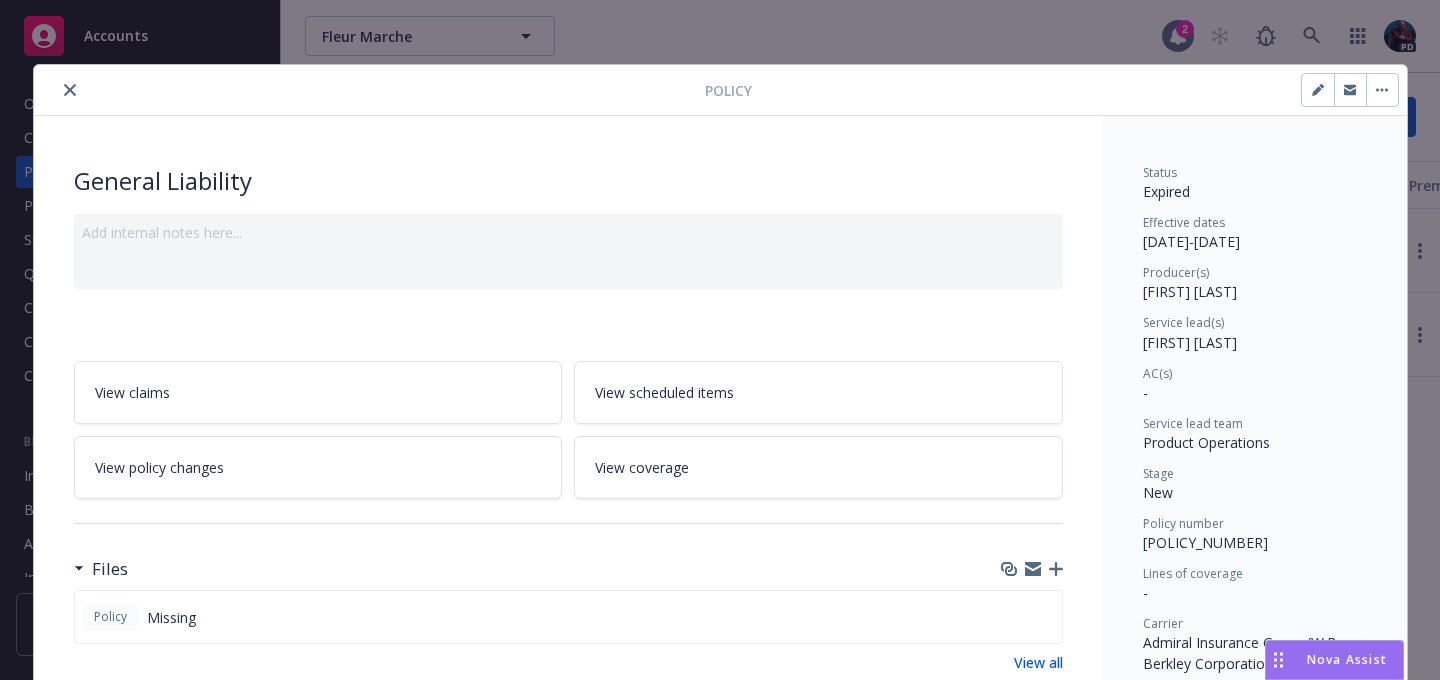 click 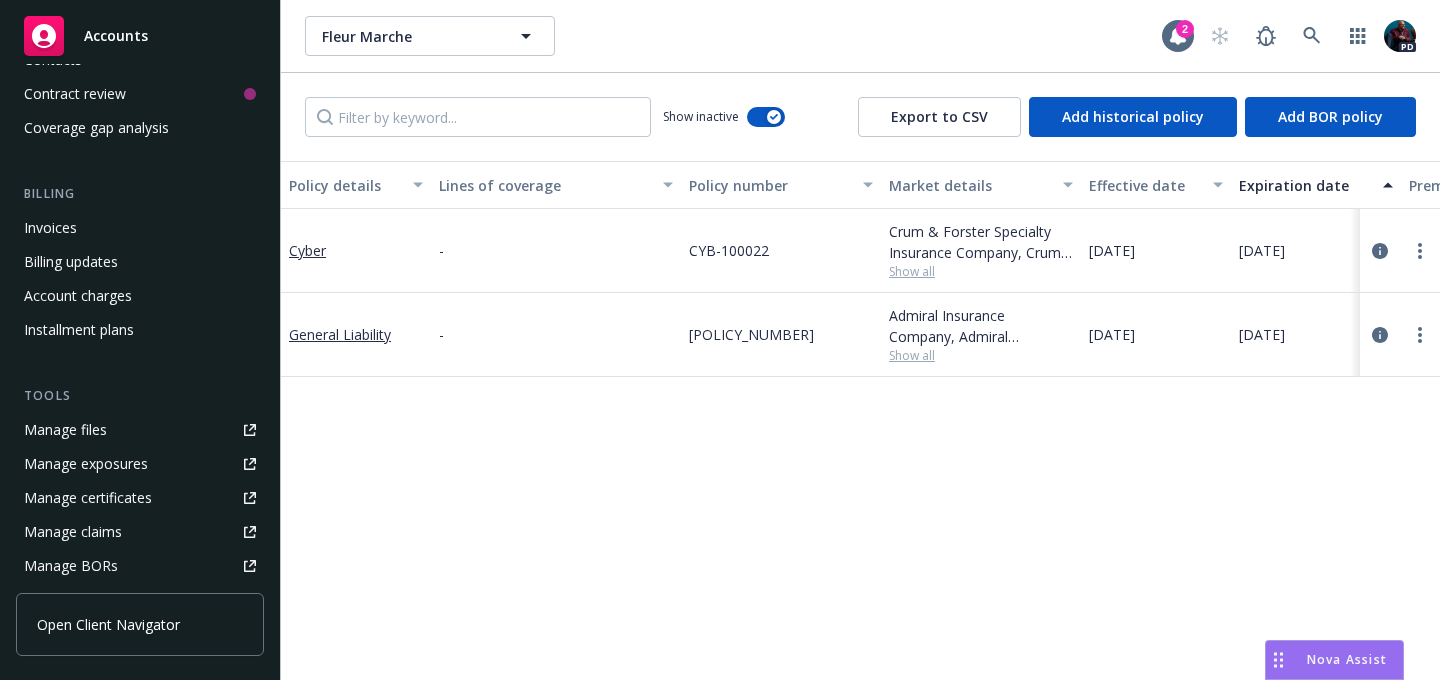 scroll, scrollTop: 247, scrollLeft: 0, axis: vertical 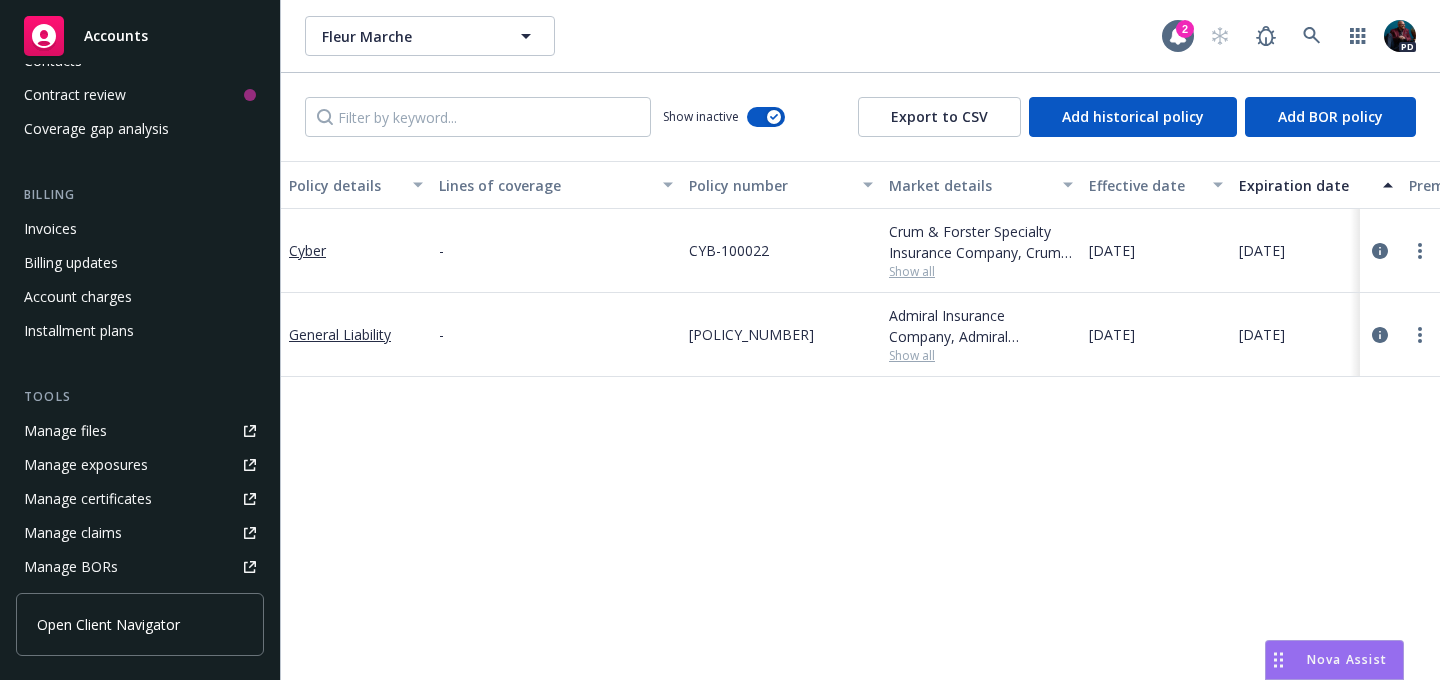 click on "Manage files" at bounding box center (140, 431) 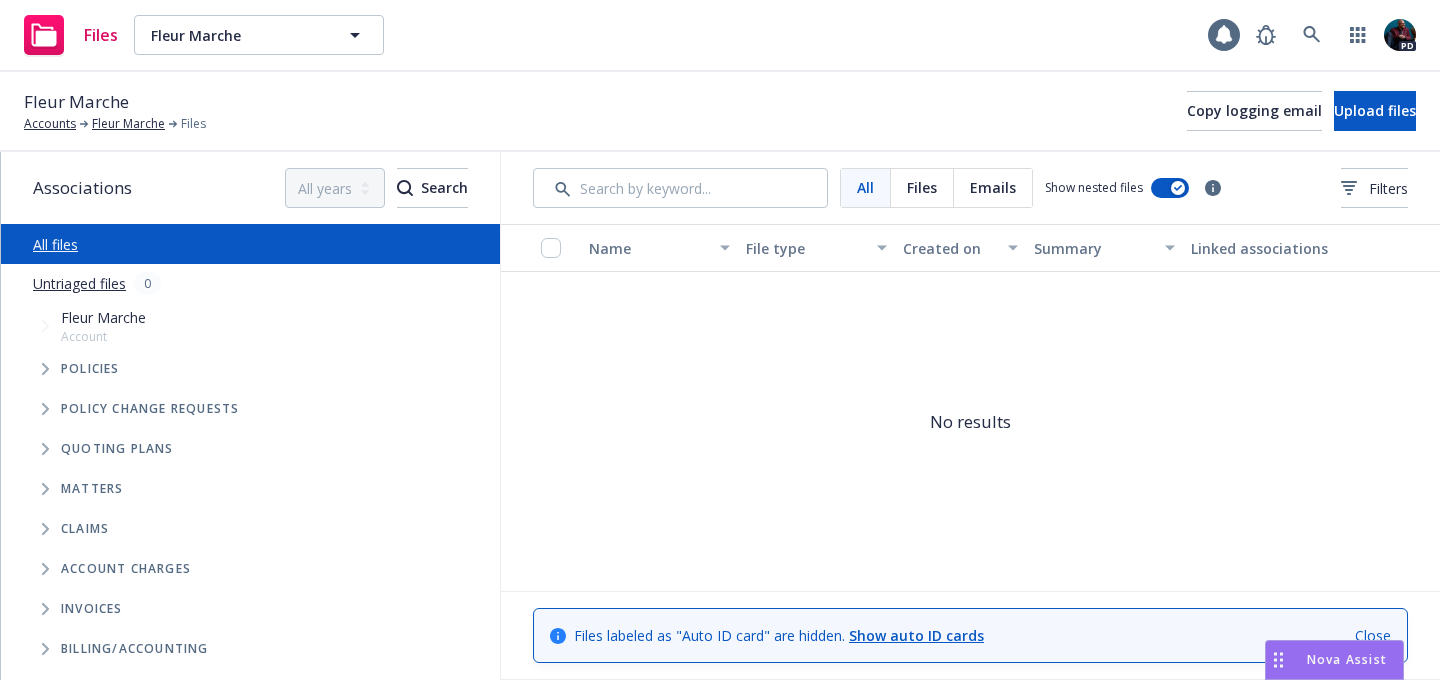 scroll, scrollTop: 0, scrollLeft: 0, axis: both 